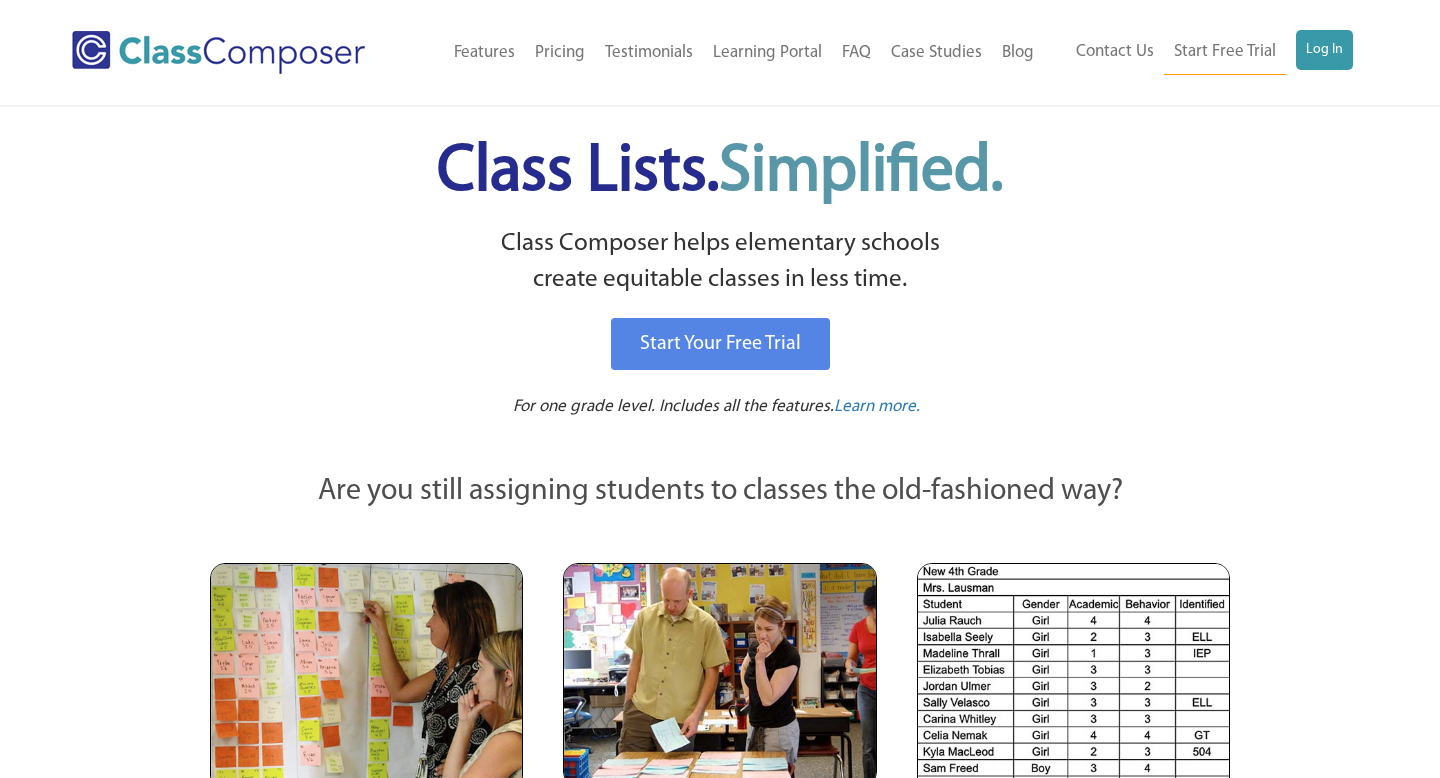 scroll, scrollTop: 0, scrollLeft: 0, axis: both 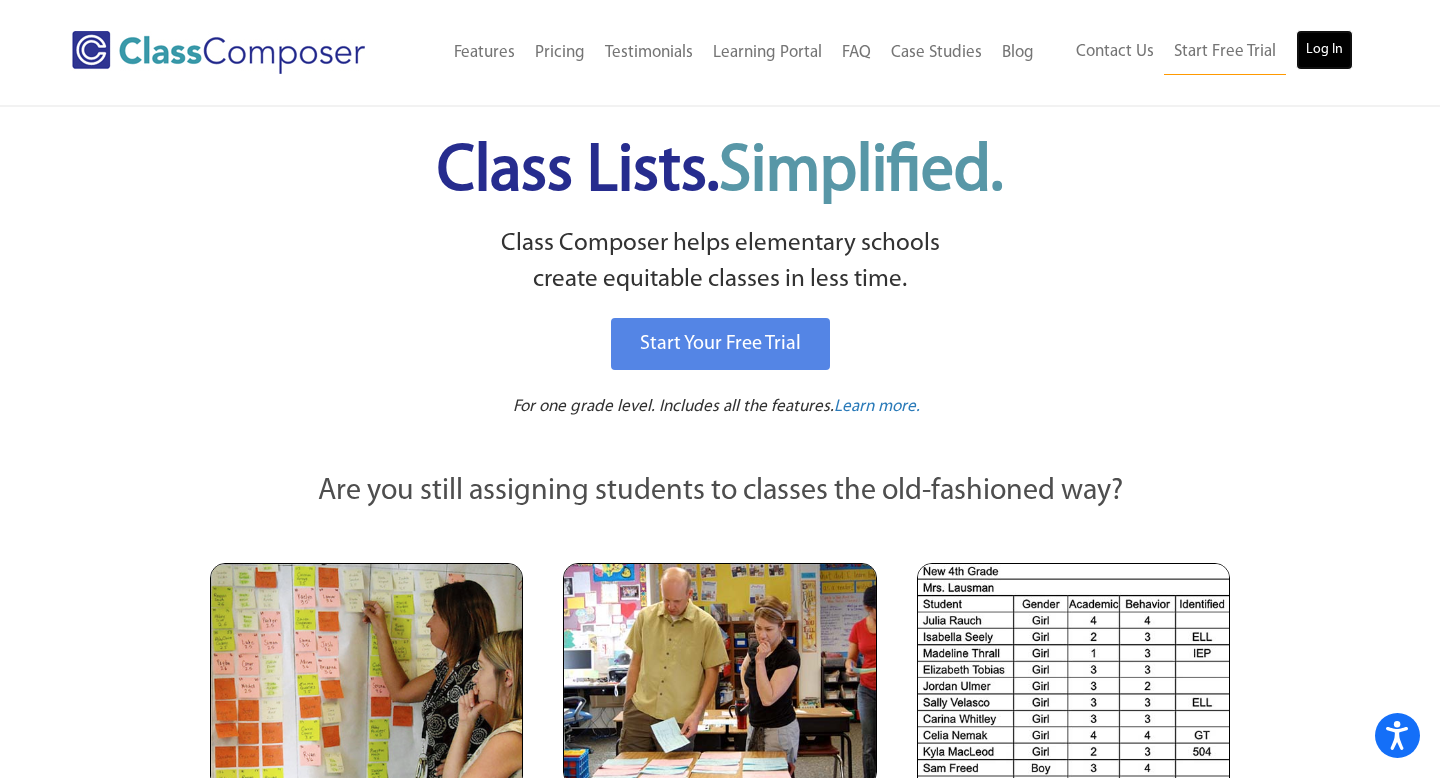 click on "Log In" at bounding box center [1324, 50] 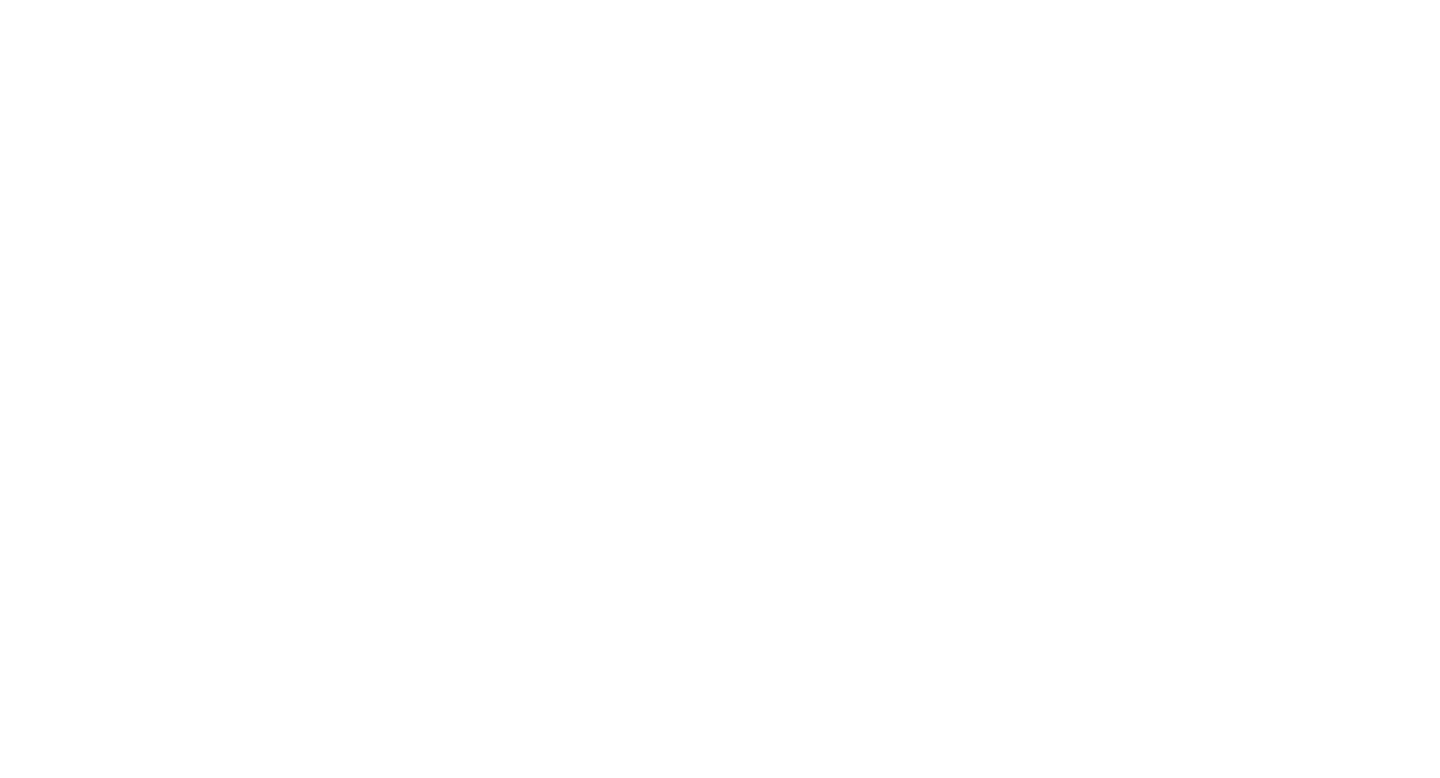 scroll, scrollTop: 0, scrollLeft: 0, axis: both 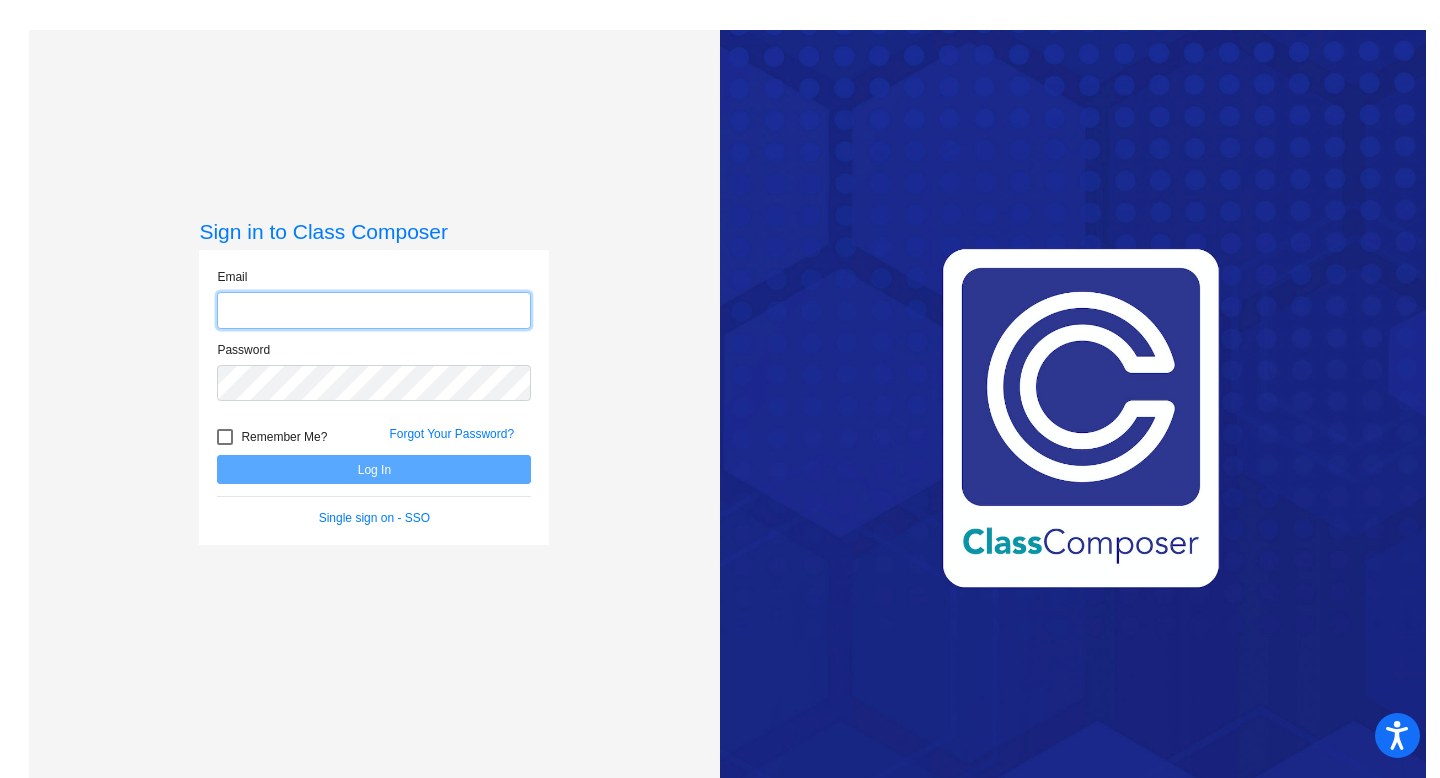 type on "[EMAIL]" 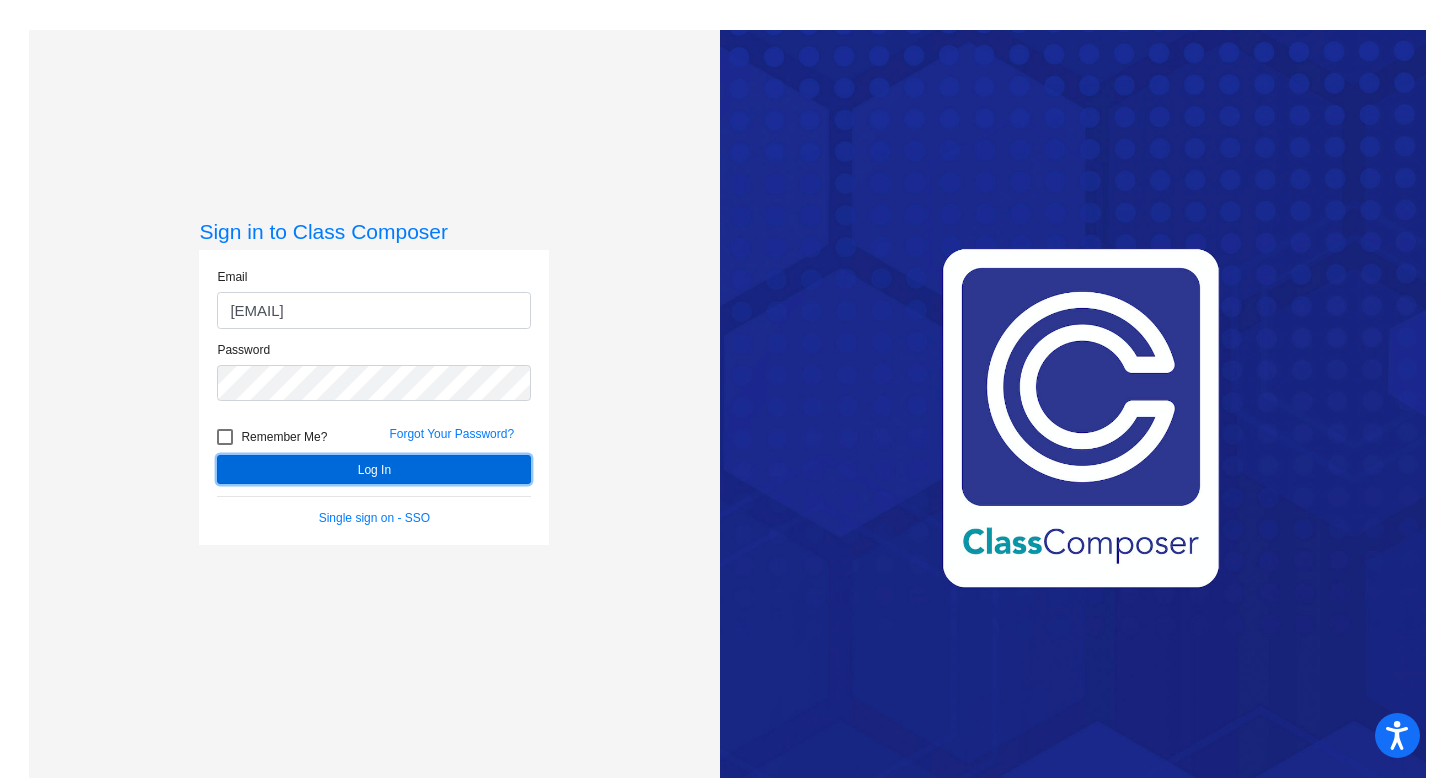 click on "Log In" 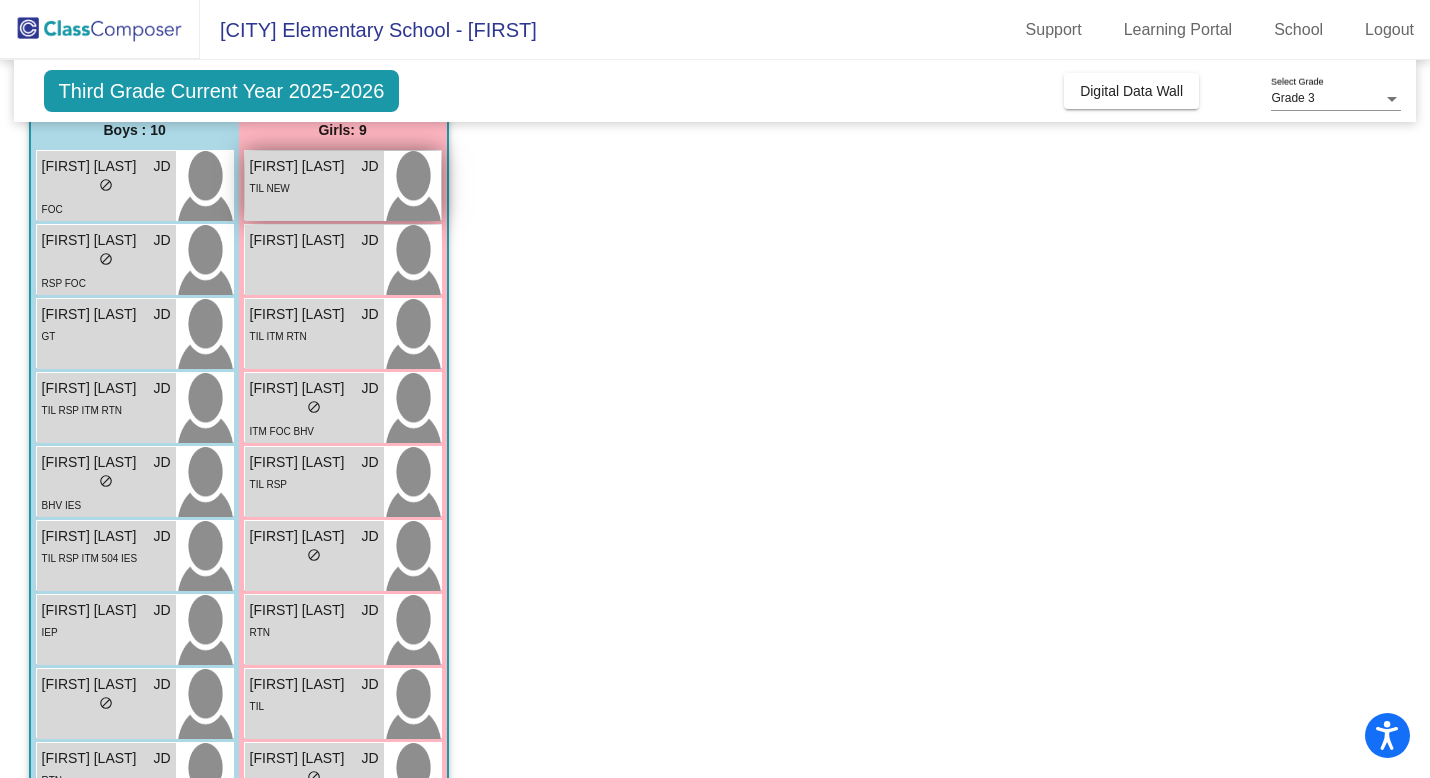 scroll, scrollTop: 0, scrollLeft: 0, axis: both 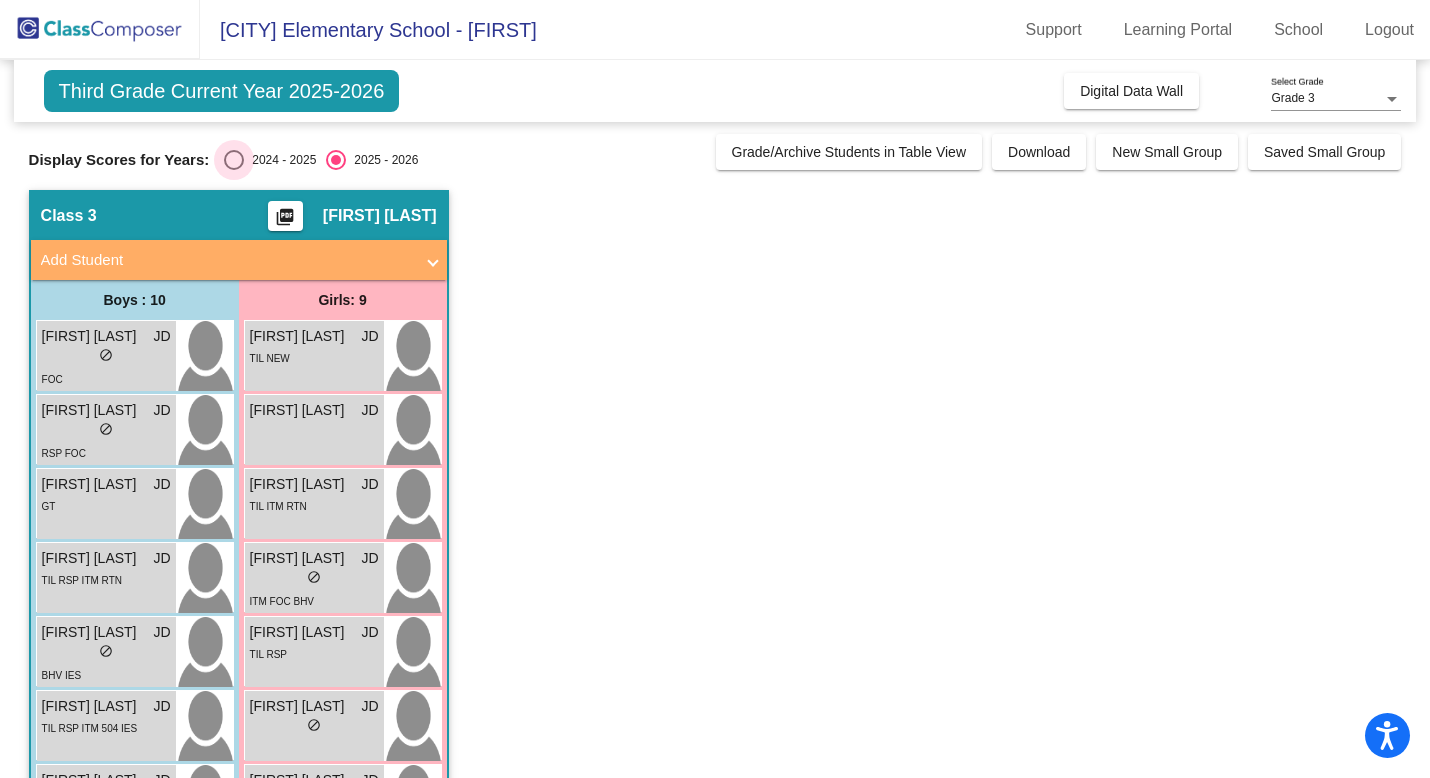 click on "2024 - 2025" at bounding box center [280, 160] 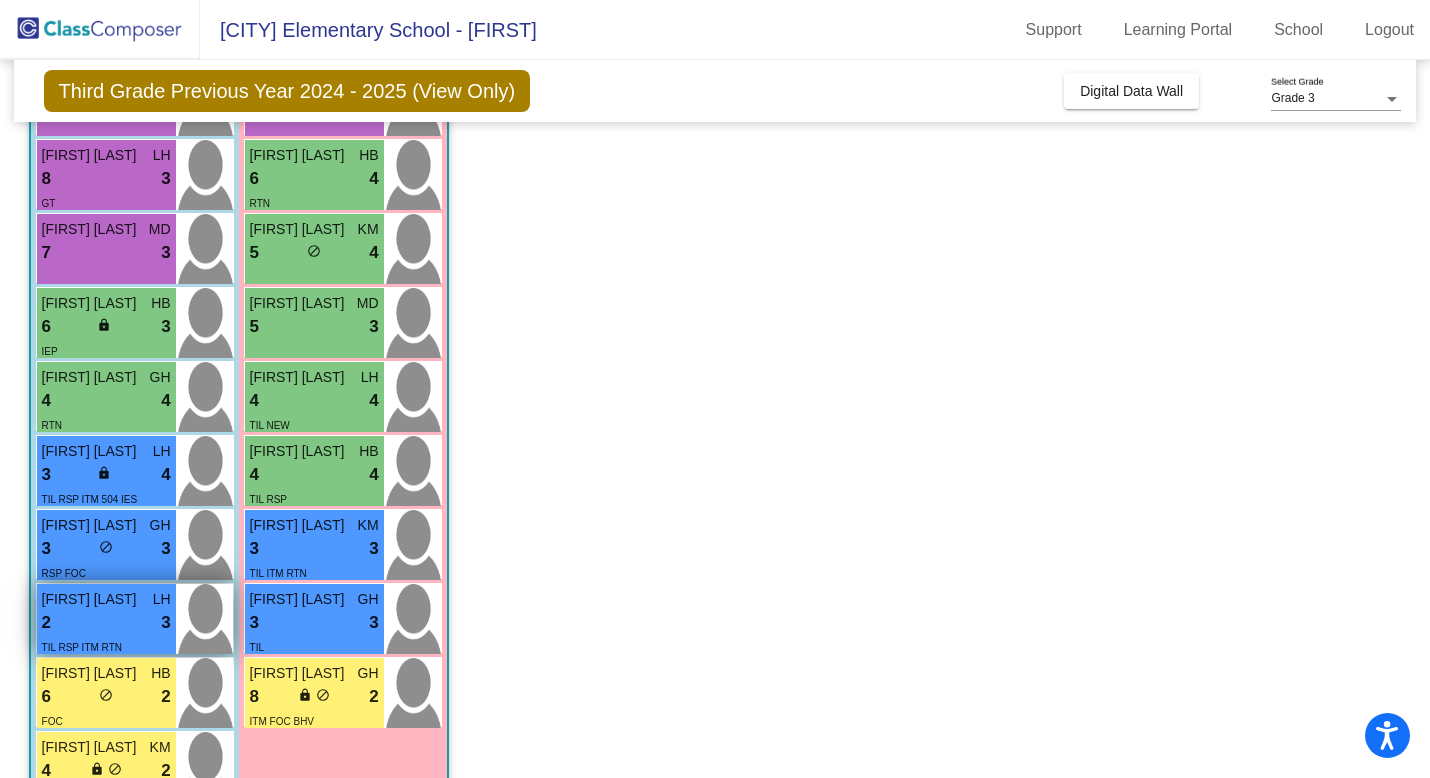 scroll, scrollTop: 264, scrollLeft: 0, axis: vertical 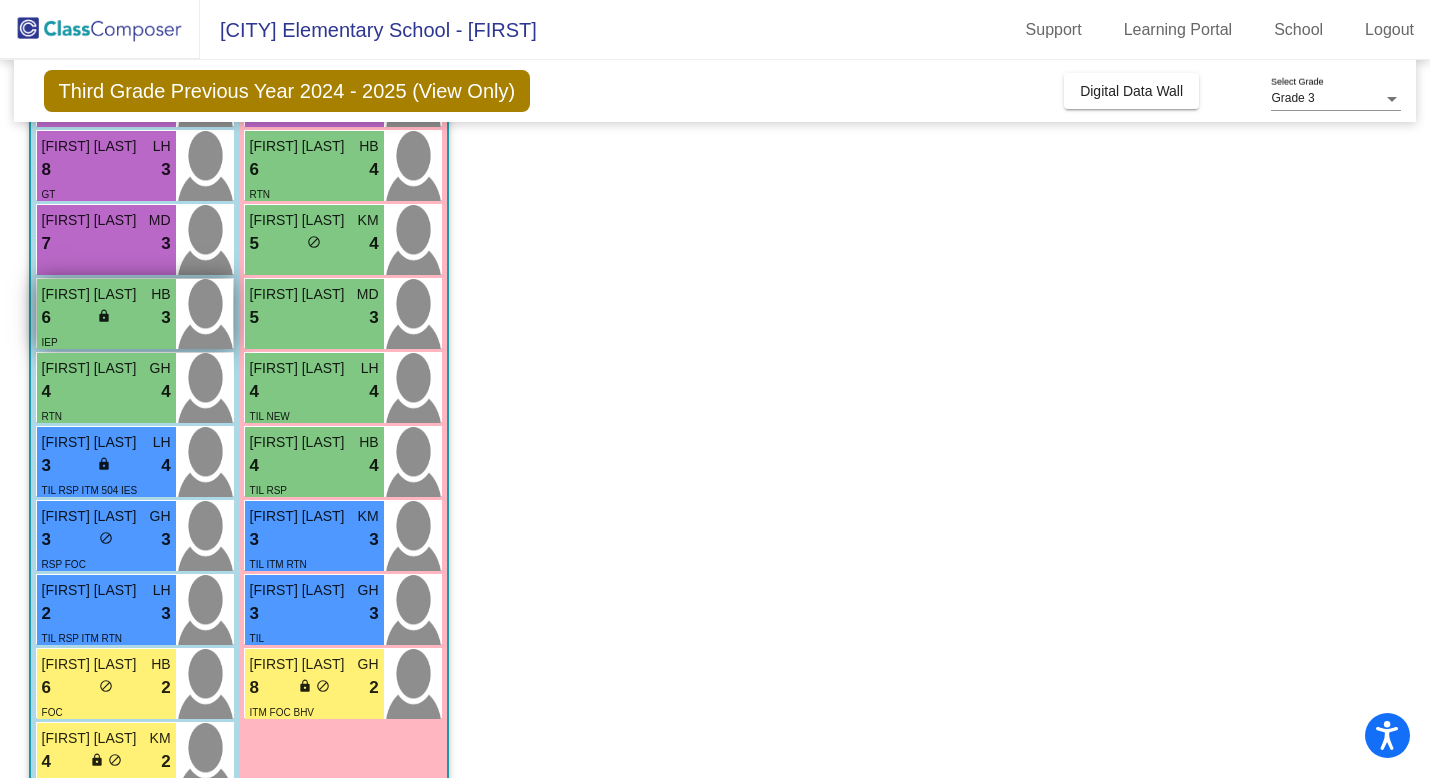 click on "6 lock do_not_disturb_alt 3" at bounding box center [106, 318] 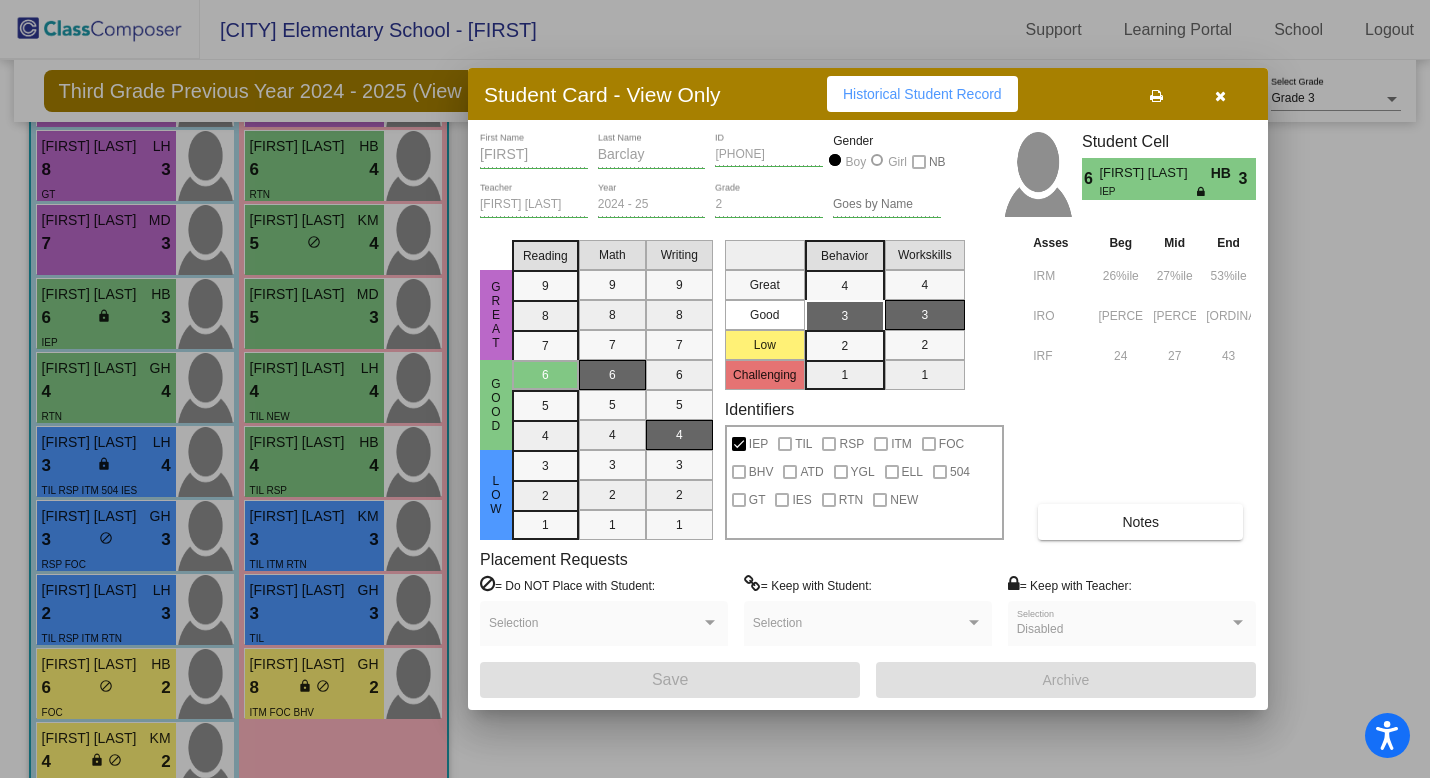 click on "Notes" at bounding box center [1140, 522] 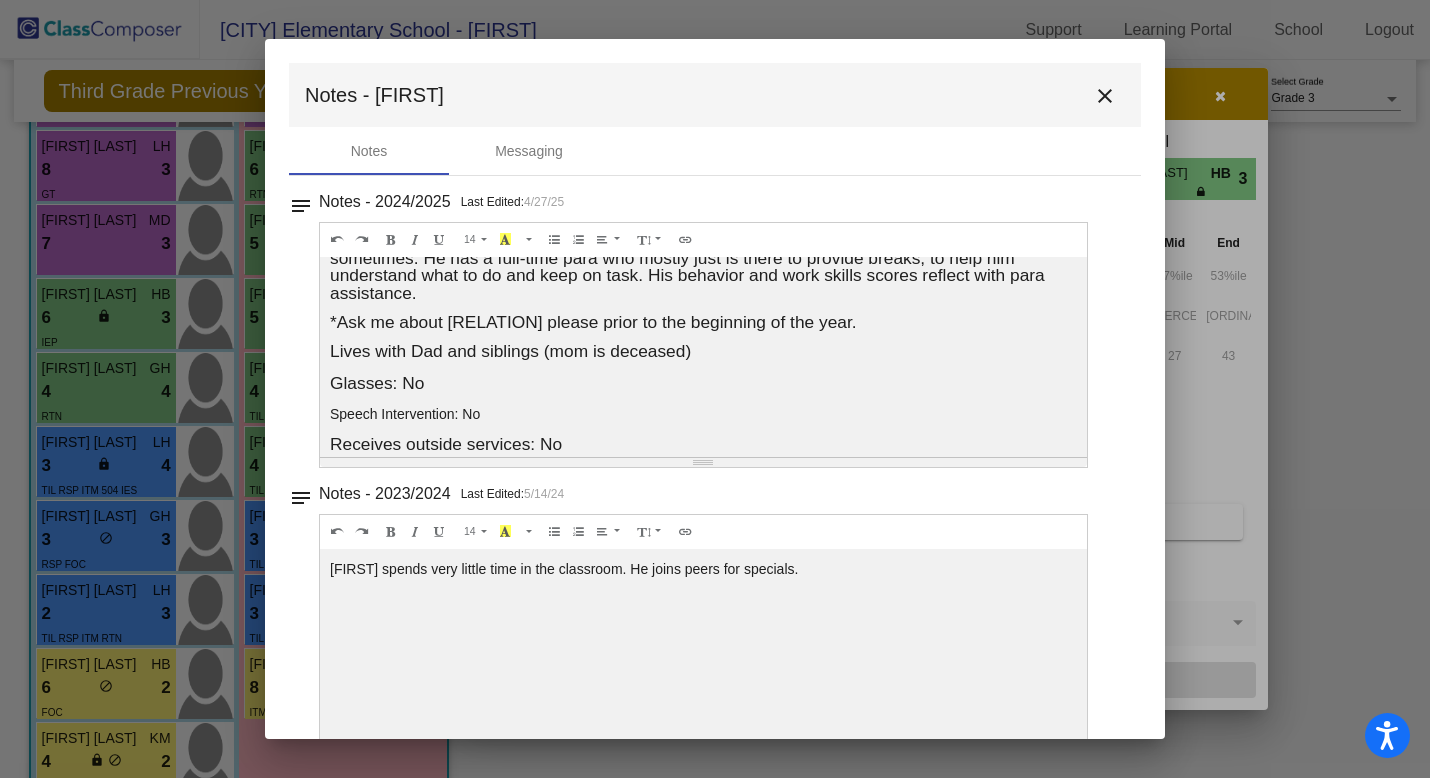 scroll, scrollTop: 101, scrollLeft: 0, axis: vertical 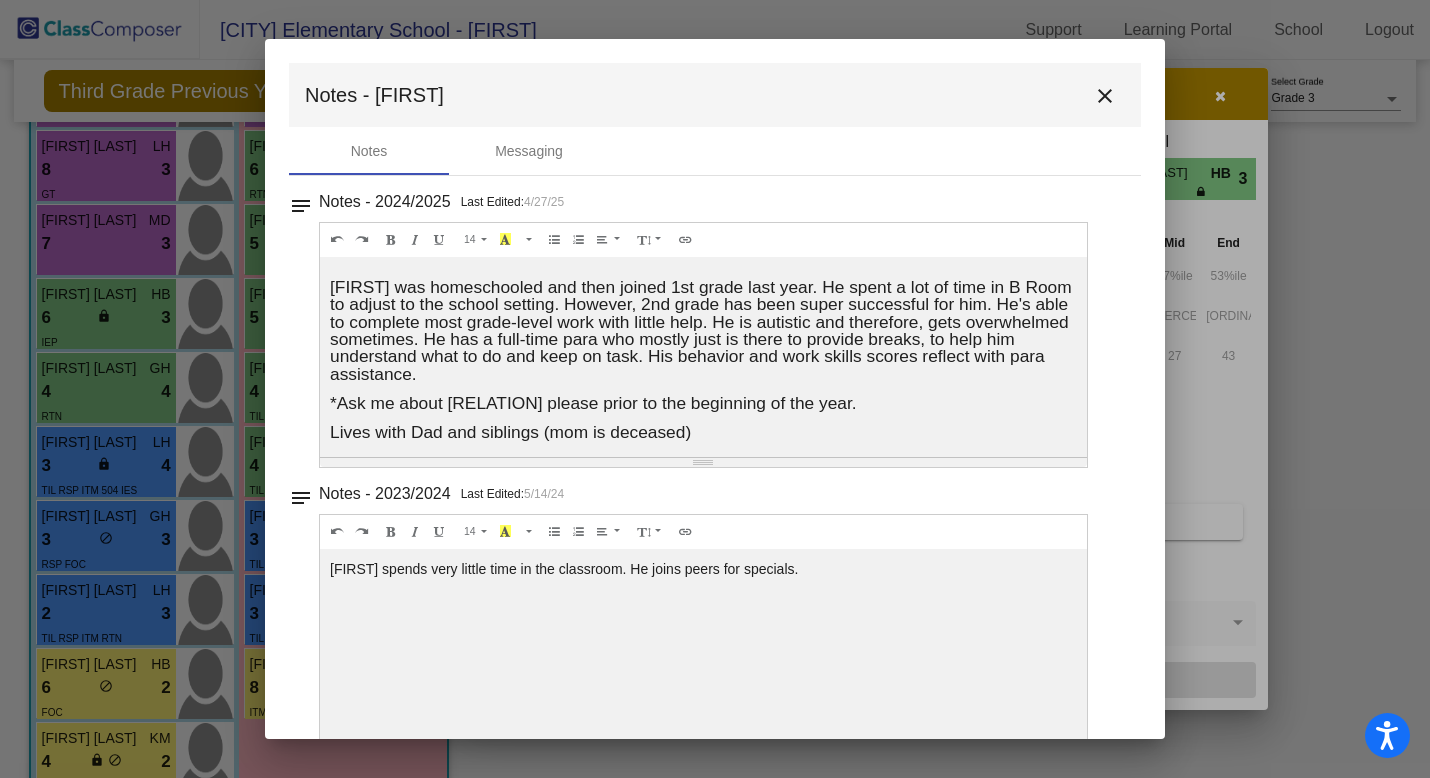 click on "close" at bounding box center [1105, 96] 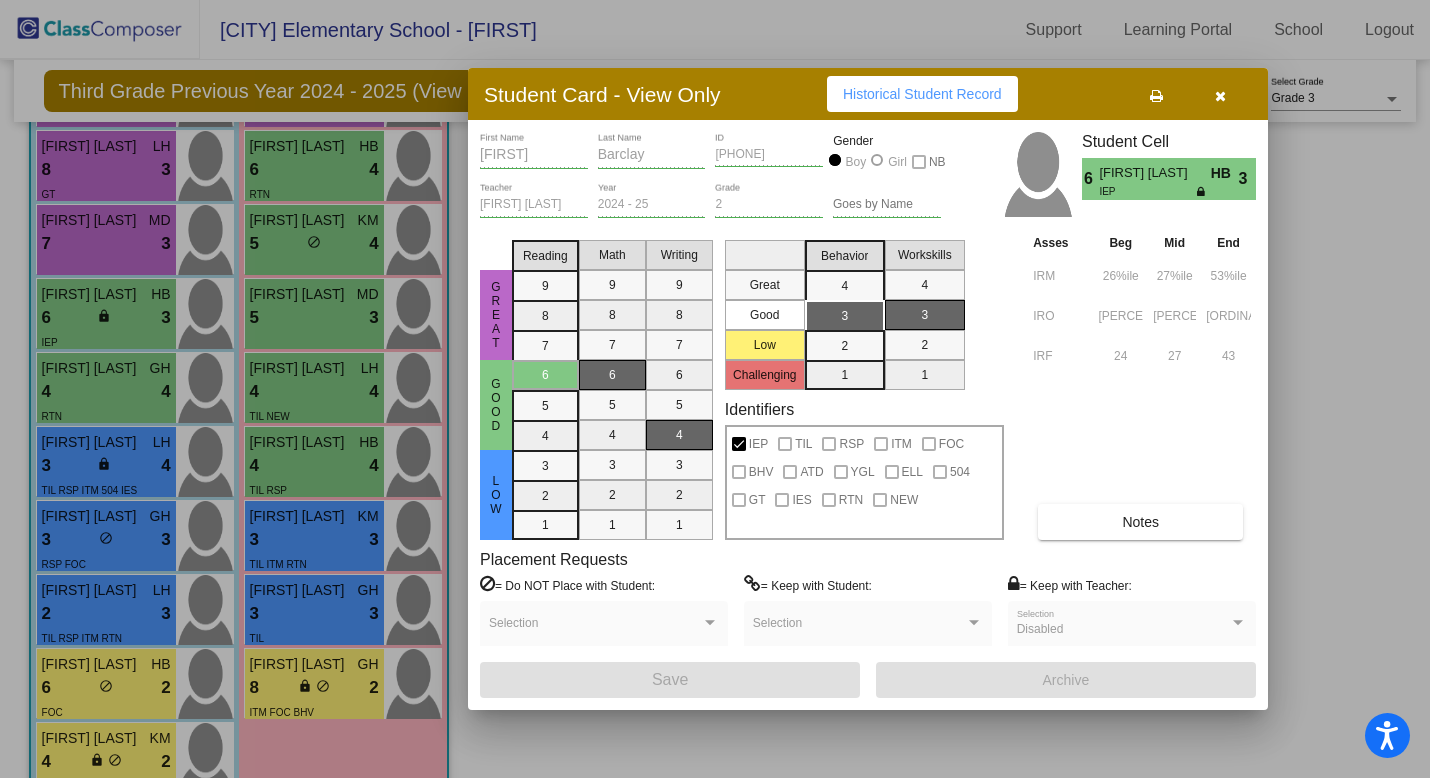 click at bounding box center (1220, 94) 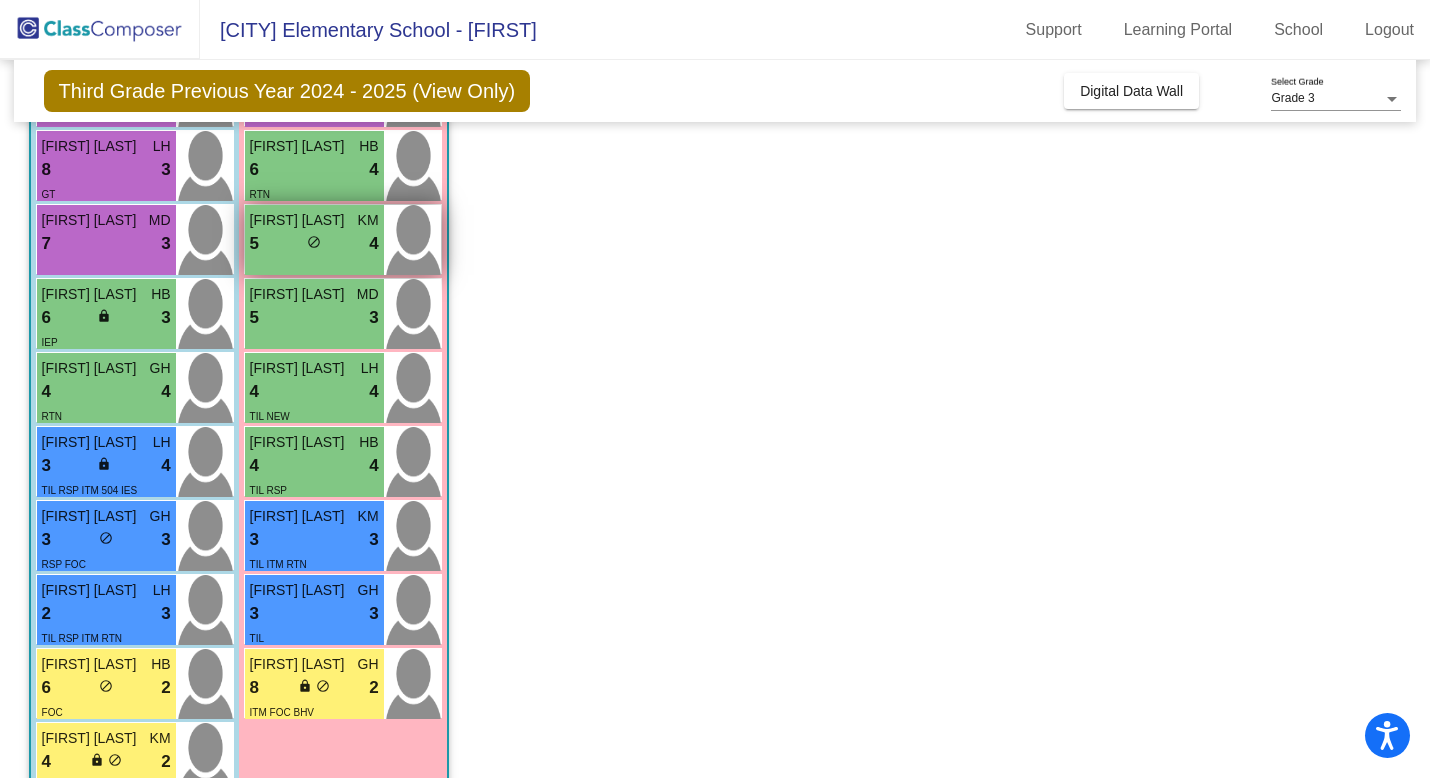 click on "Oaklee Ireland KM 5 lock do_not_disturb_alt 4" at bounding box center [314, 240] 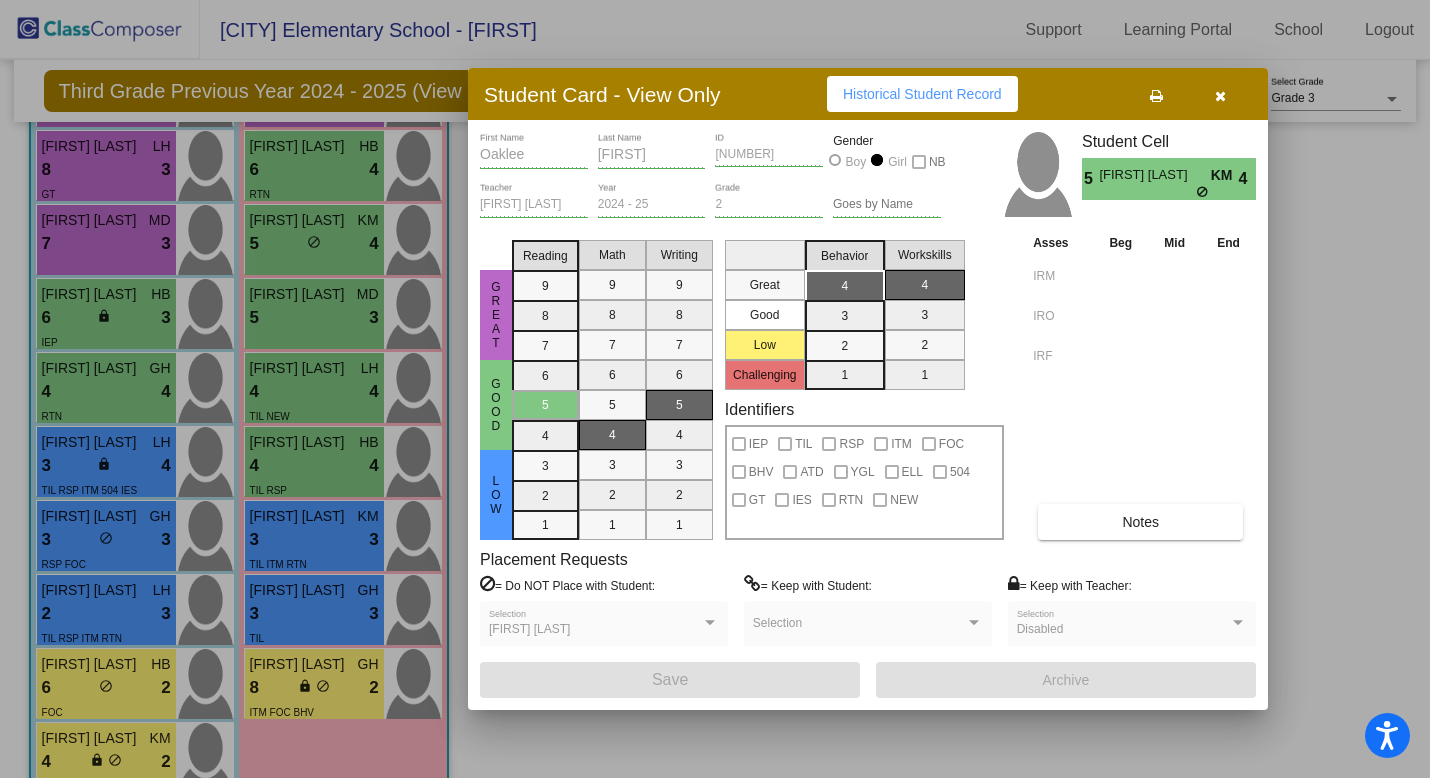 click on "Notes" at bounding box center (1140, 522) 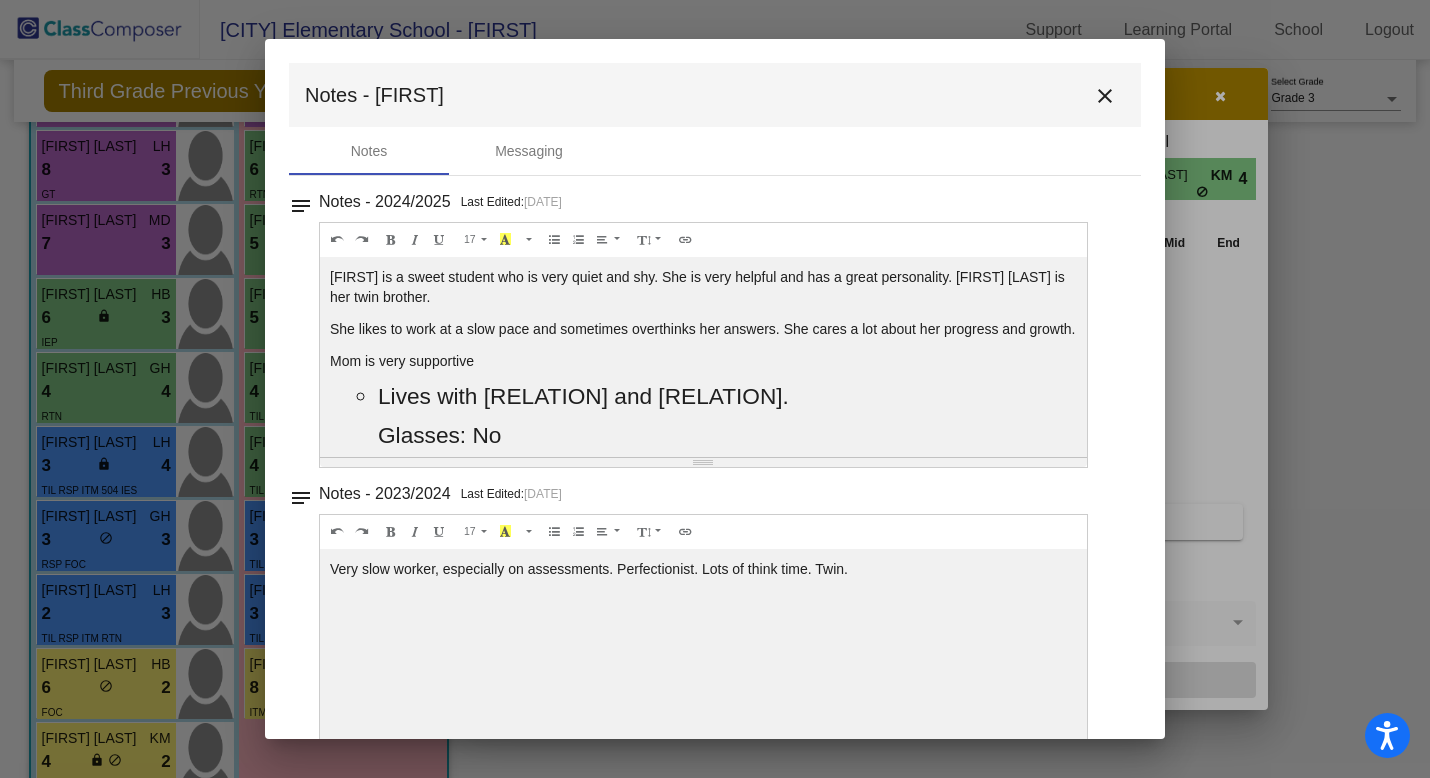 scroll, scrollTop: 113, scrollLeft: 0, axis: vertical 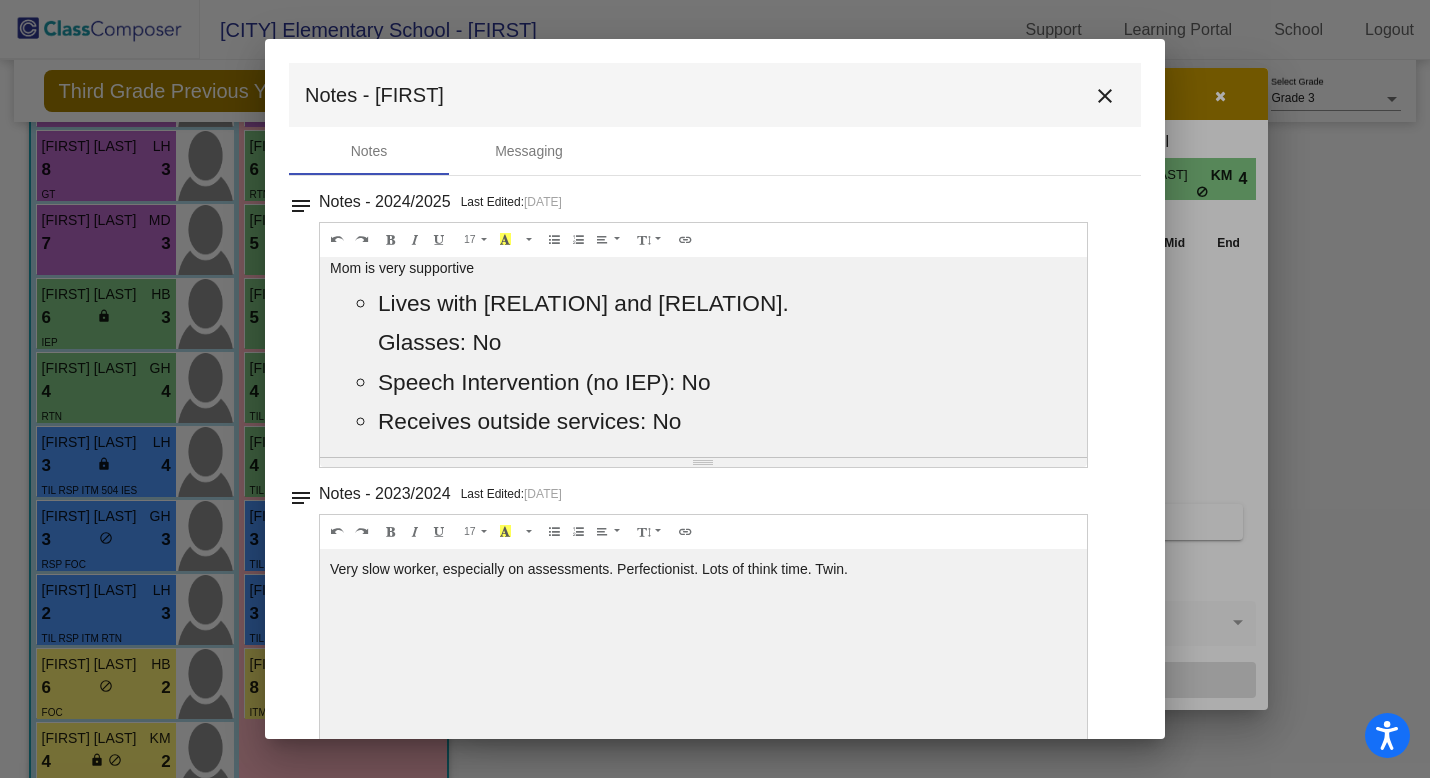 click on "close" at bounding box center (1105, 96) 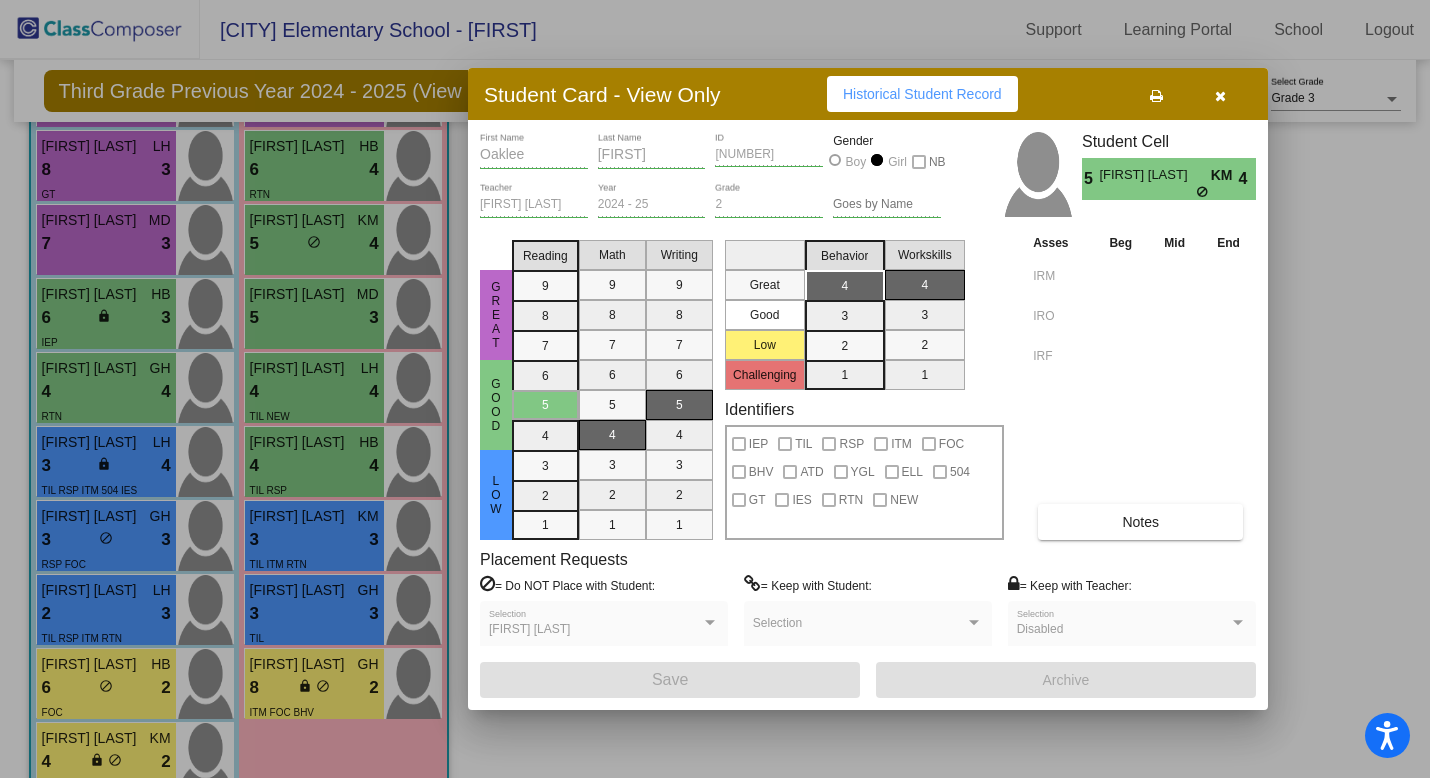 click at bounding box center (1220, 96) 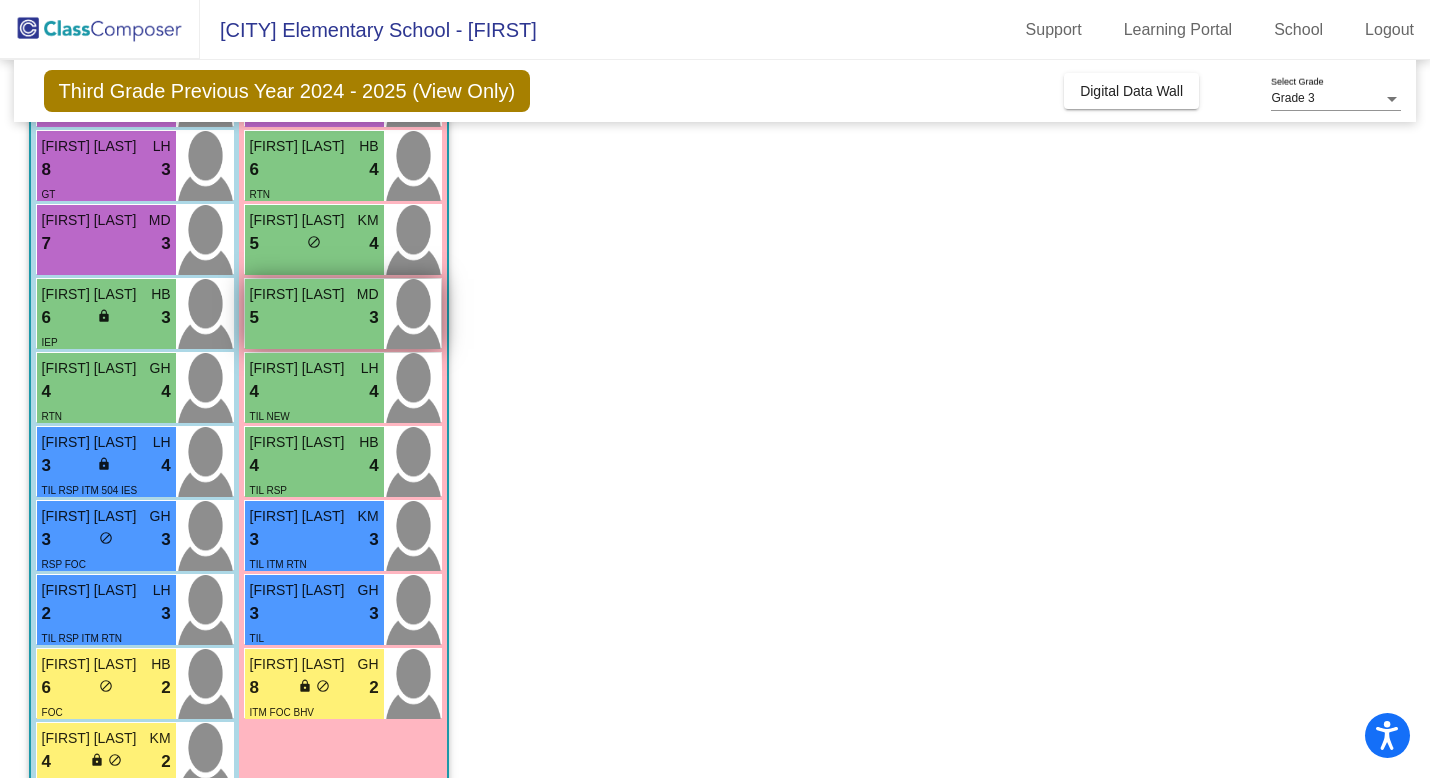 click on "5 lock do_not_disturb_alt 3" at bounding box center (314, 318) 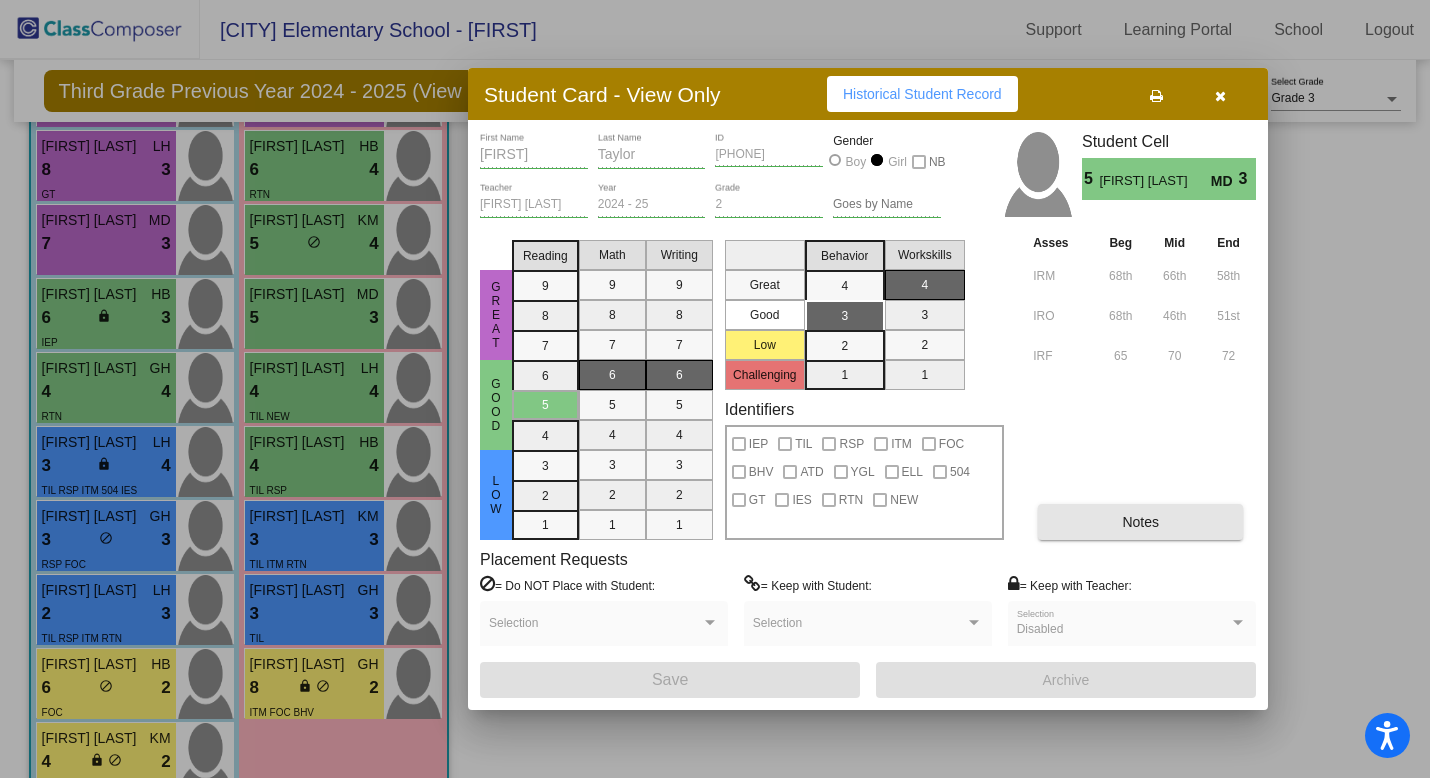 click on "Notes" at bounding box center [1140, 522] 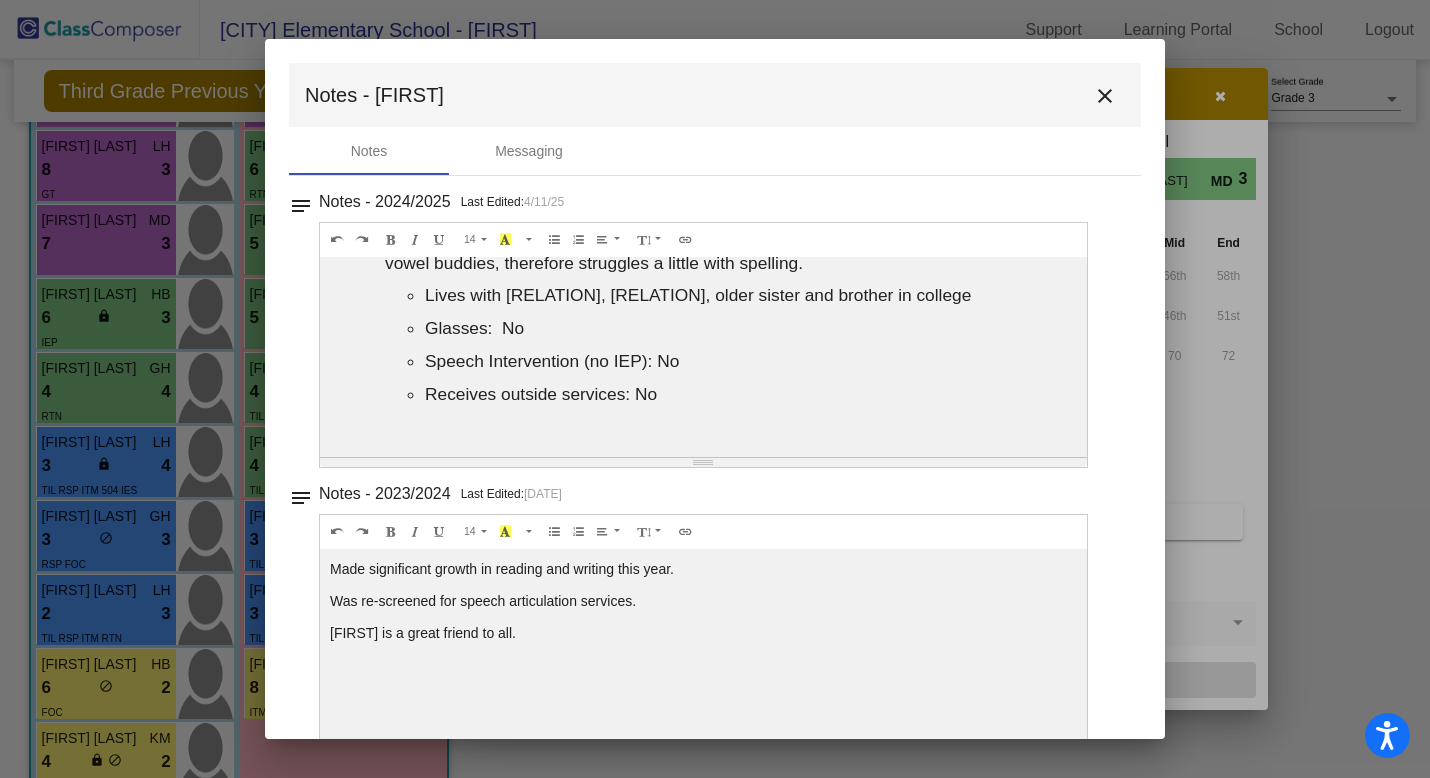 scroll, scrollTop: 91, scrollLeft: 0, axis: vertical 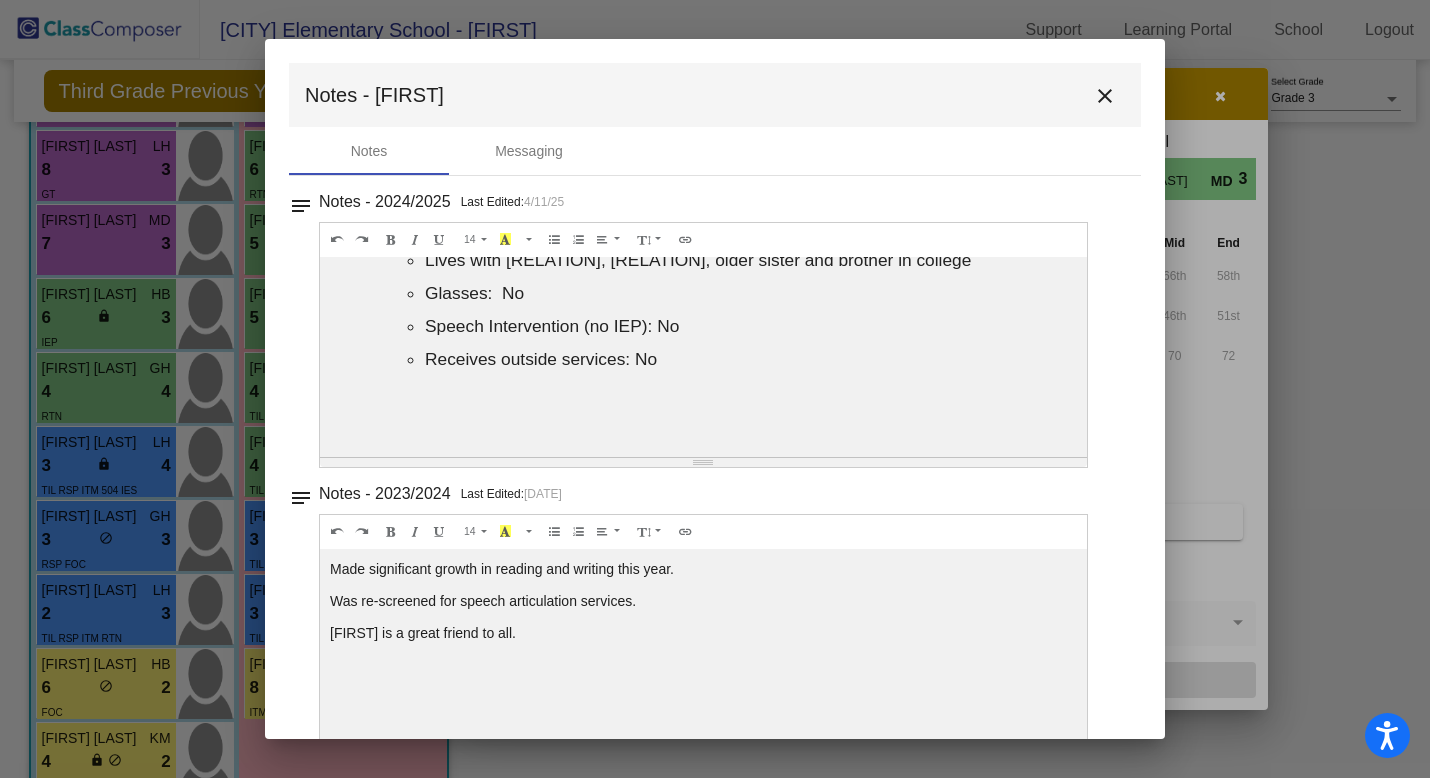 click on "close" at bounding box center [1105, 96] 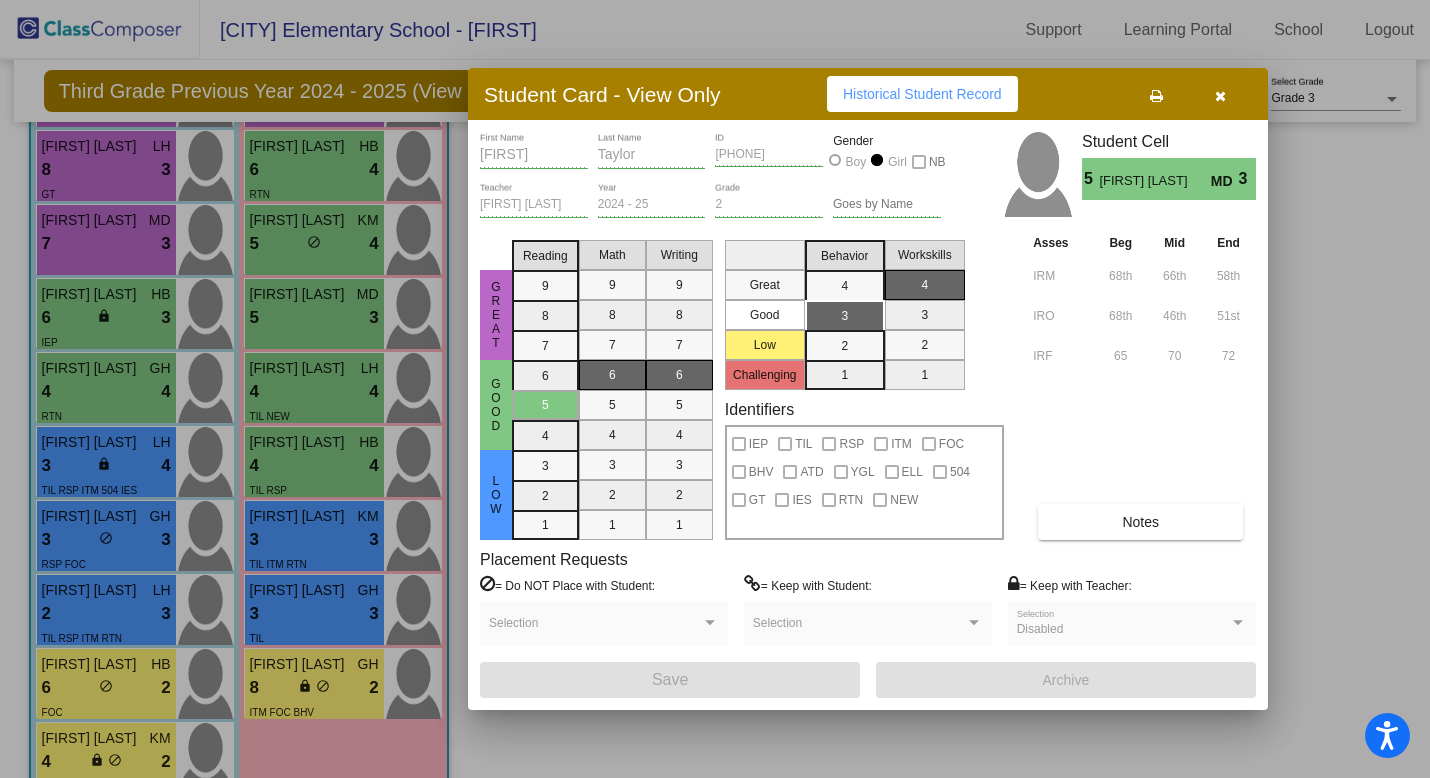 click at bounding box center [1220, 94] 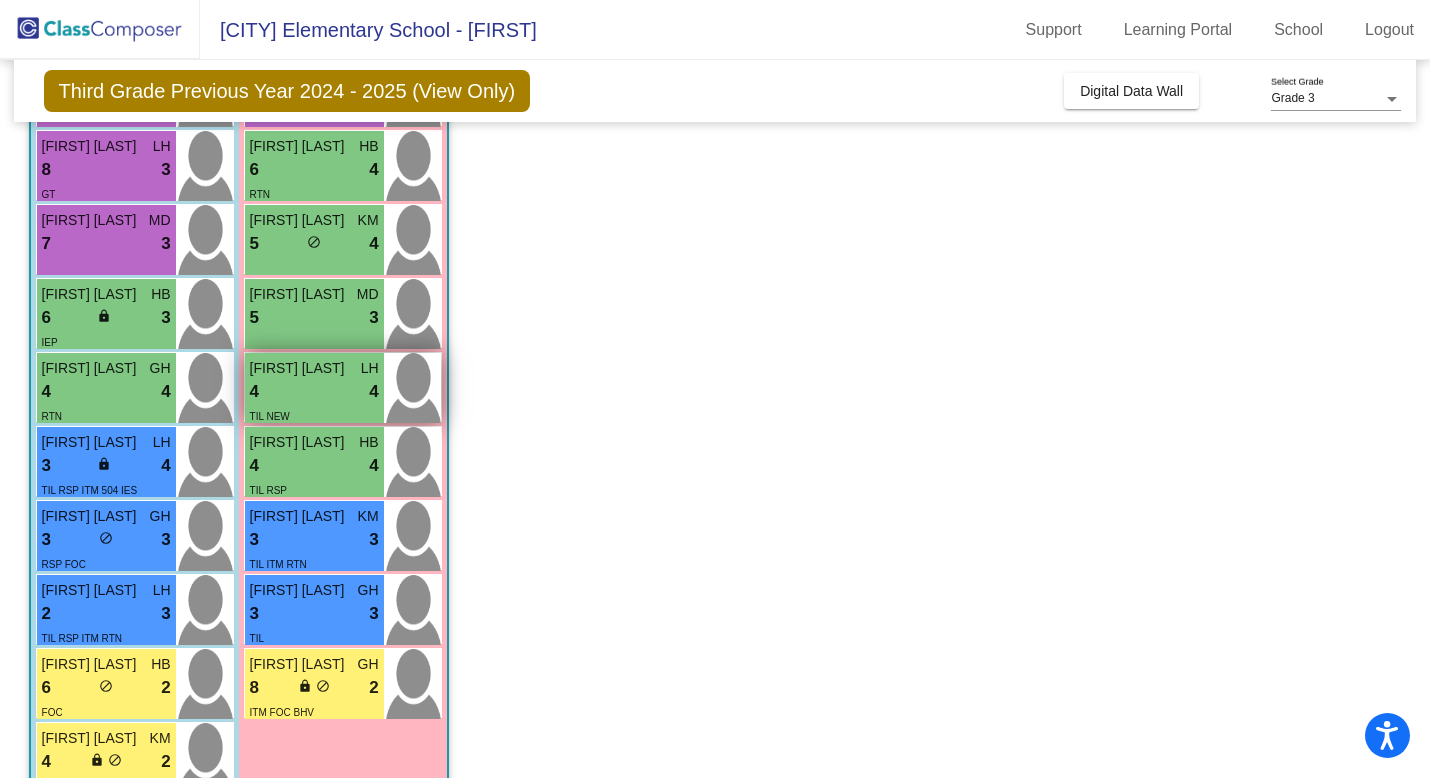 click on "4 lock do_not_disturb_alt 4" at bounding box center (314, 392) 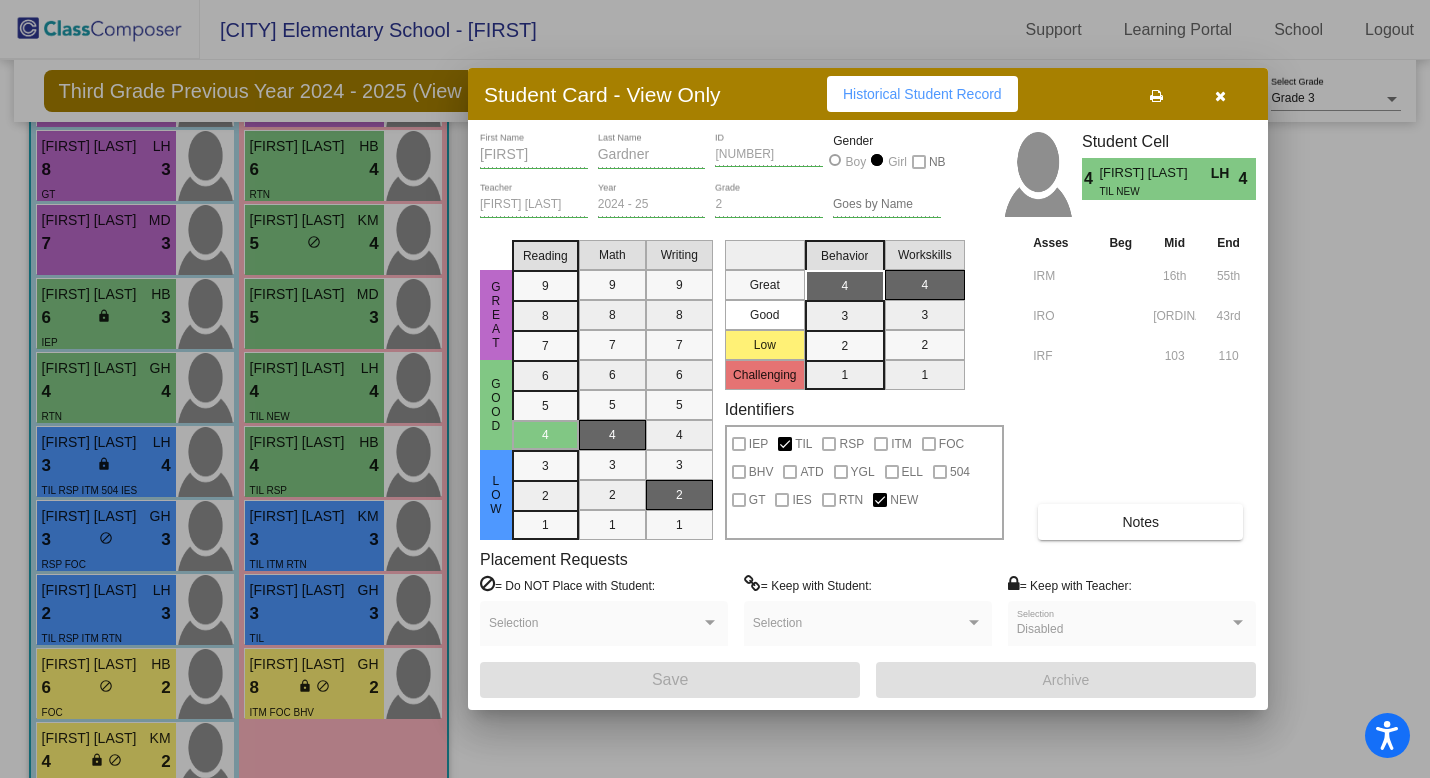 click on "Notes" at bounding box center (1140, 522) 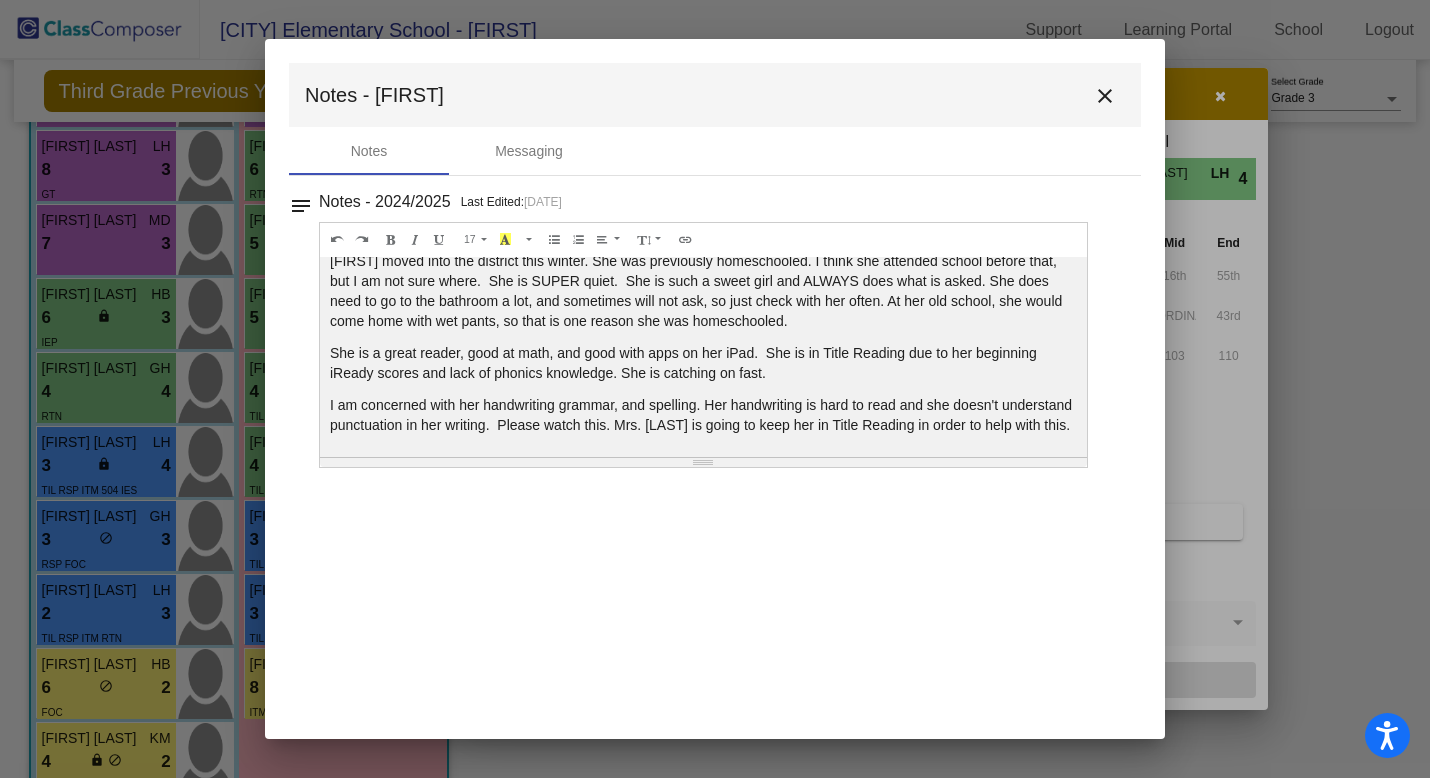 scroll, scrollTop: 68, scrollLeft: 0, axis: vertical 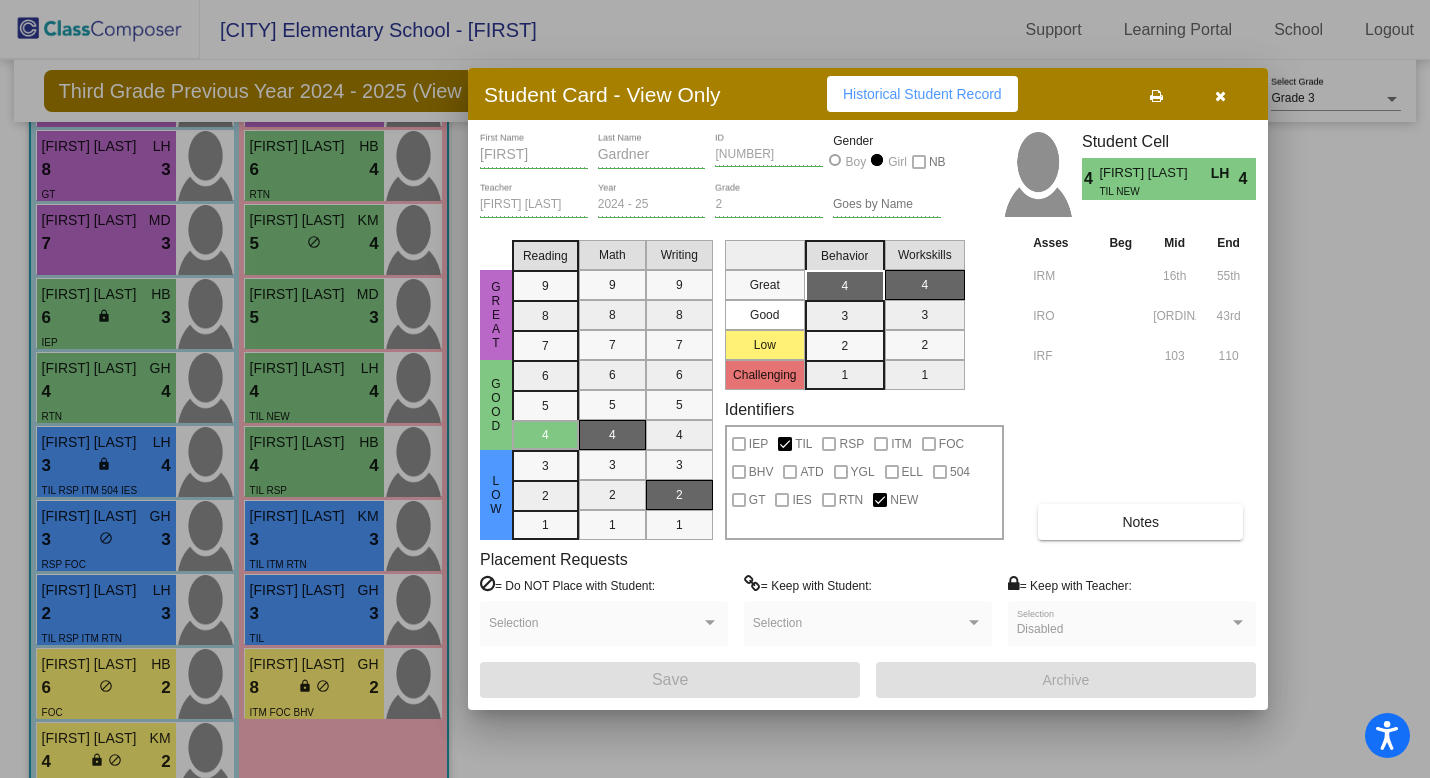 click at bounding box center (1220, 96) 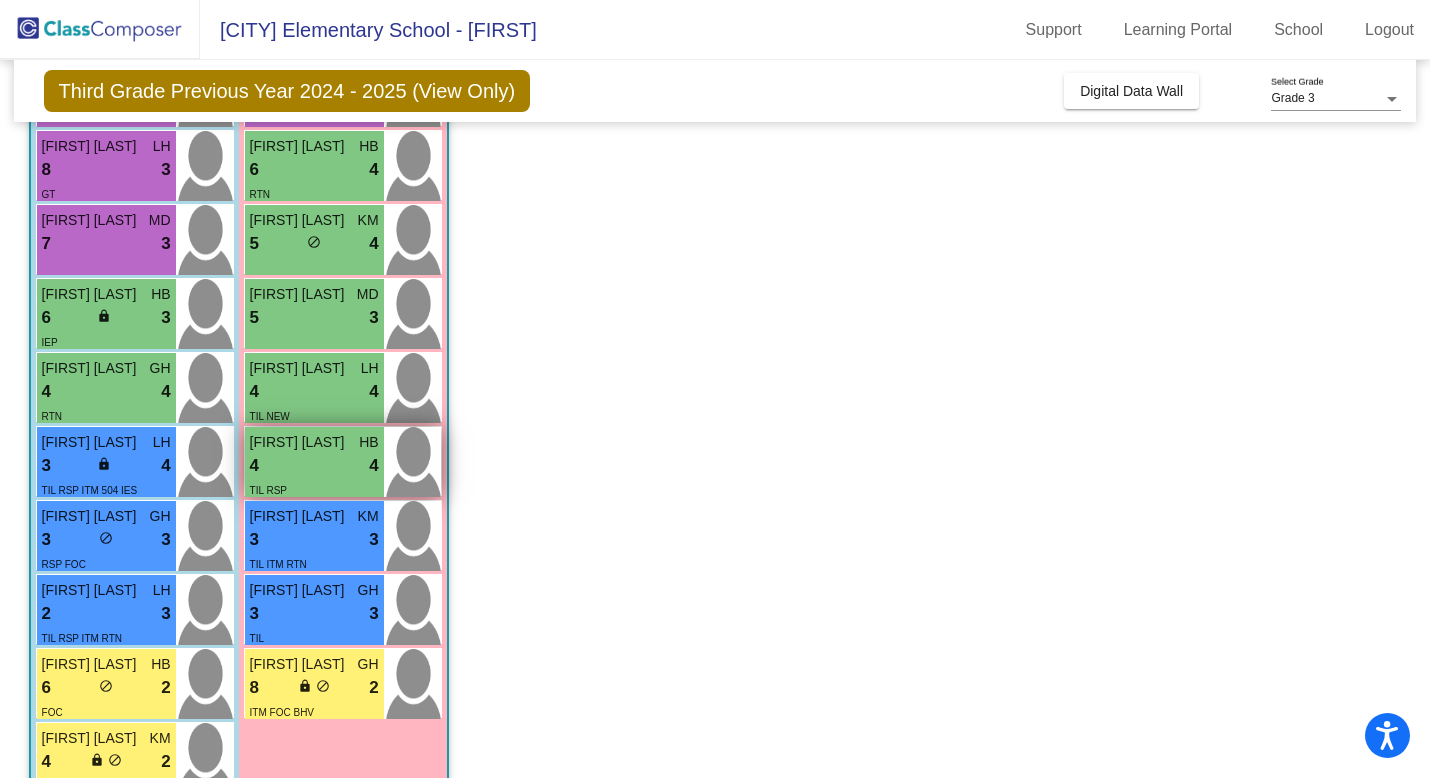 click on "4 lock do_not_disturb_alt 4" at bounding box center (314, 466) 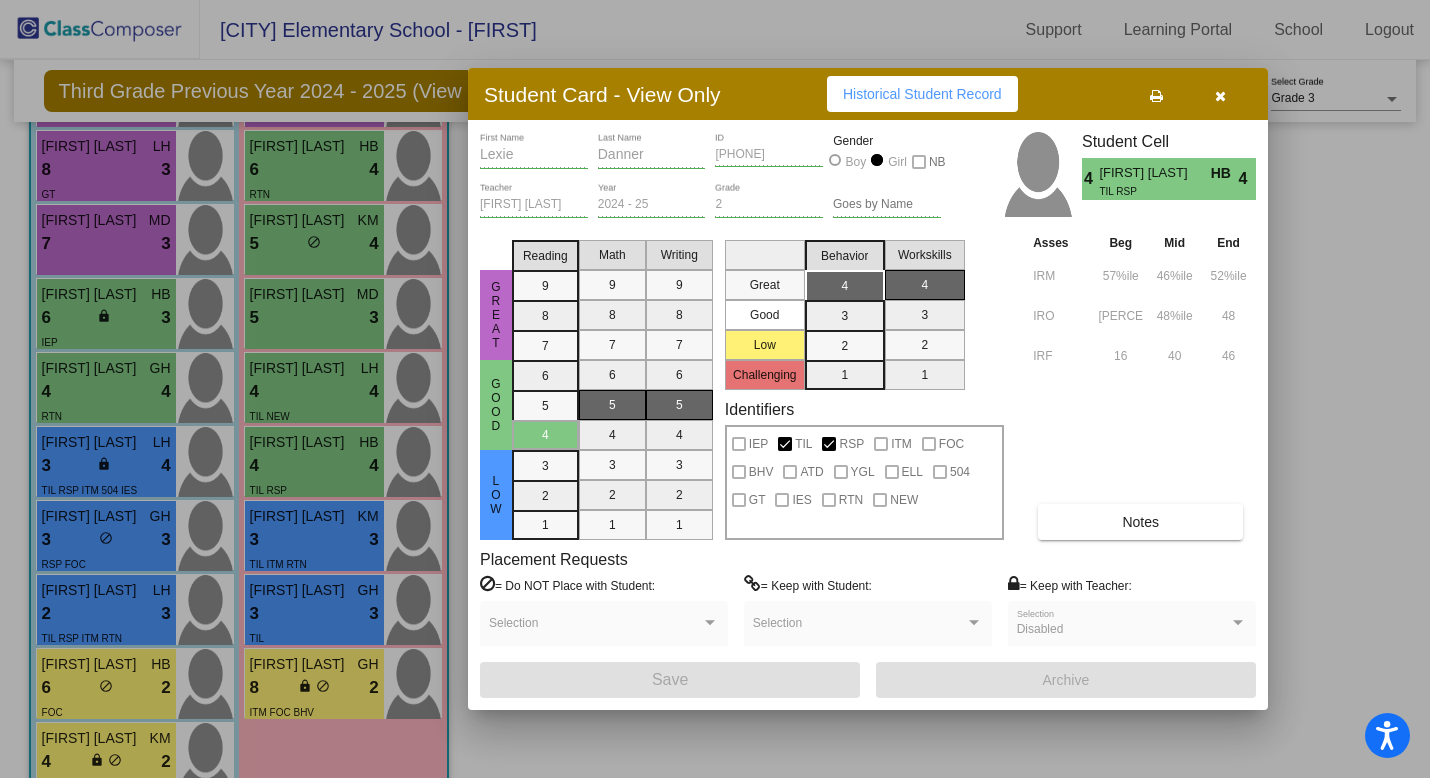 click on "Notes" at bounding box center [1140, 522] 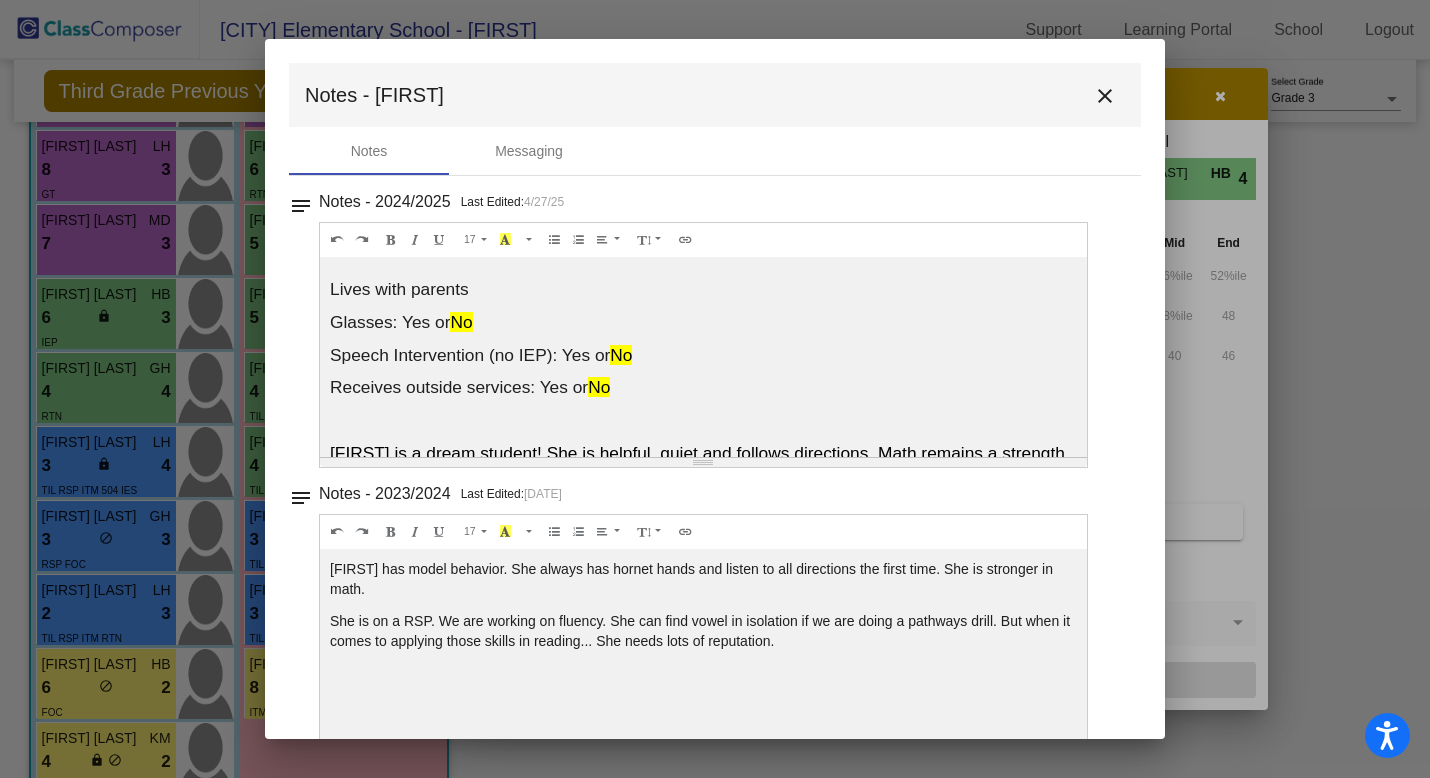 scroll, scrollTop: 0, scrollLeft: 0, axis: both 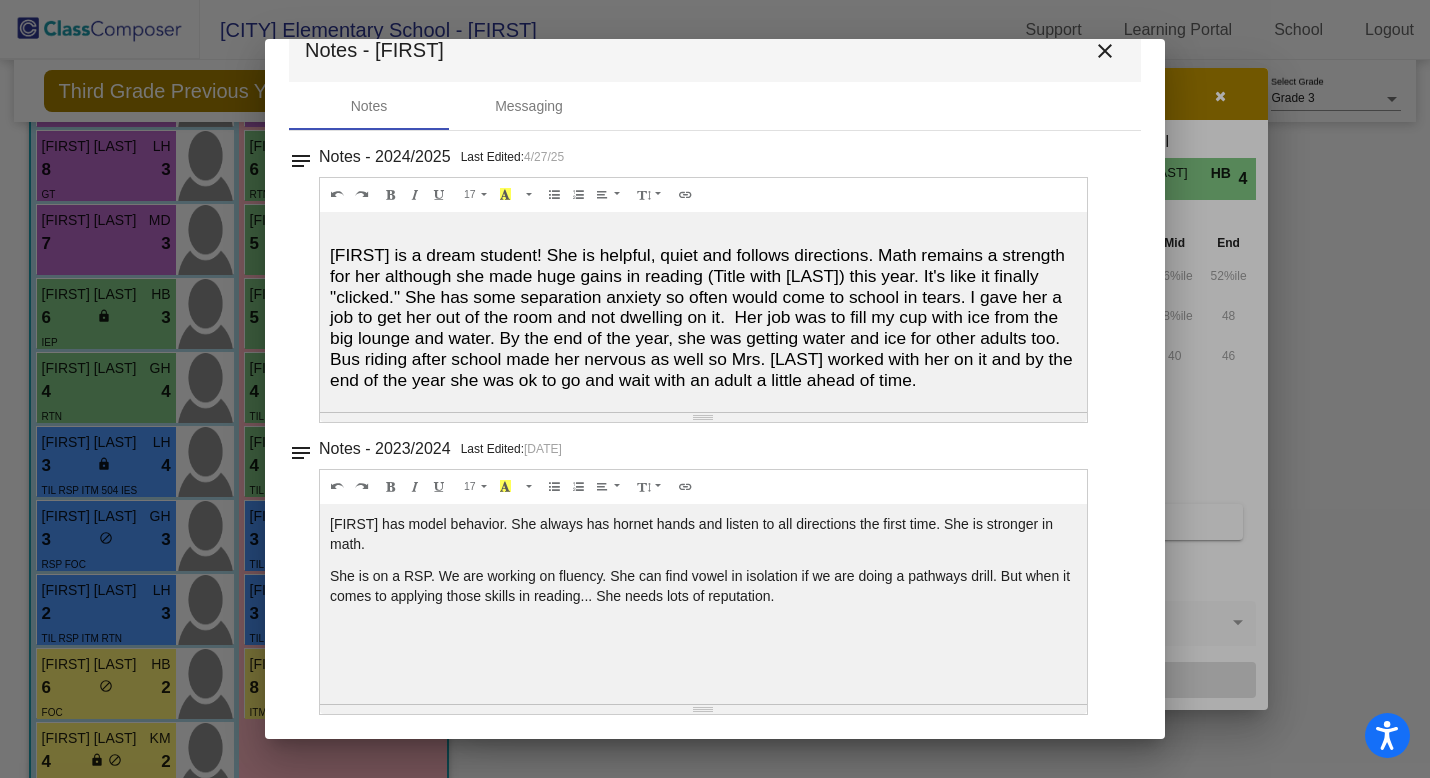 click on "close" at bounding box center [1105, 51] 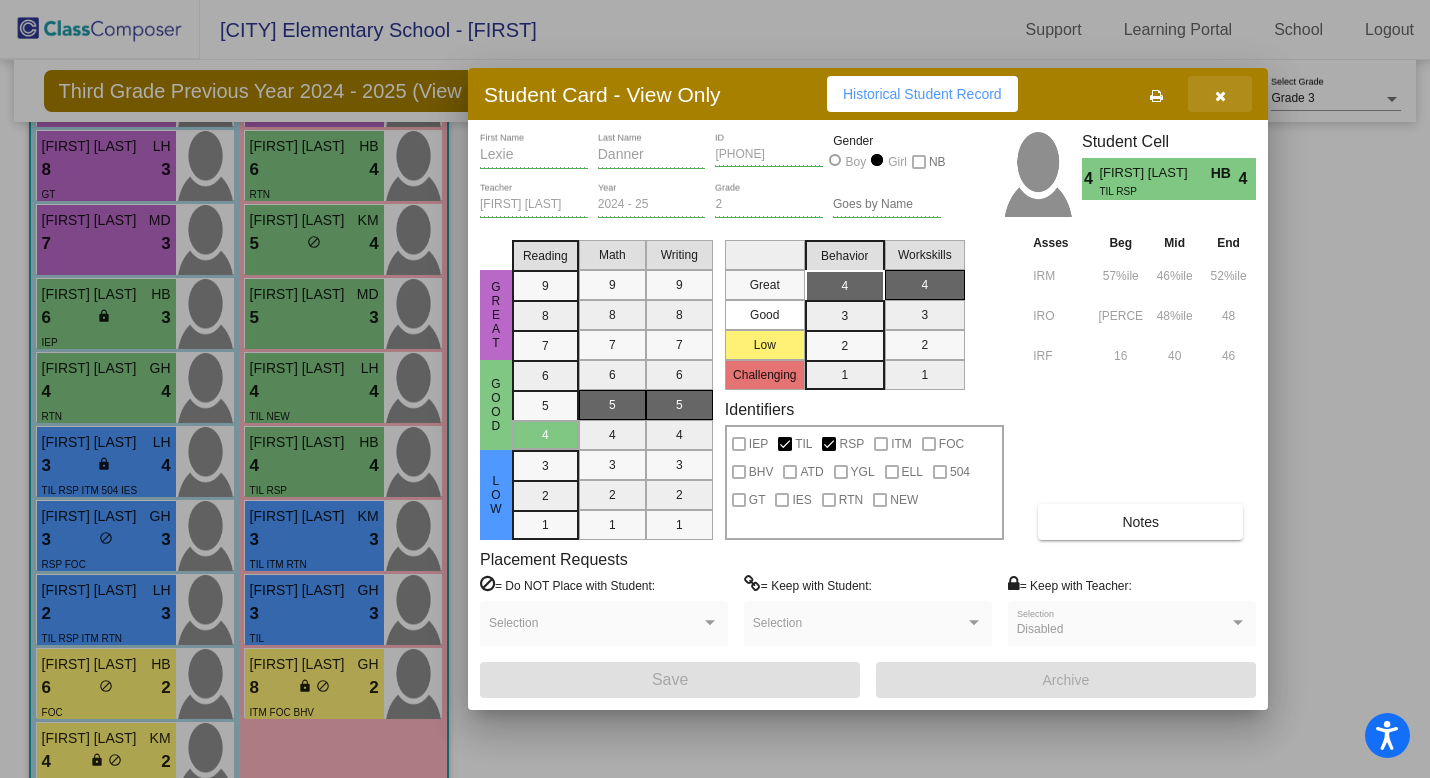 click at bounding box center [1220, 96] 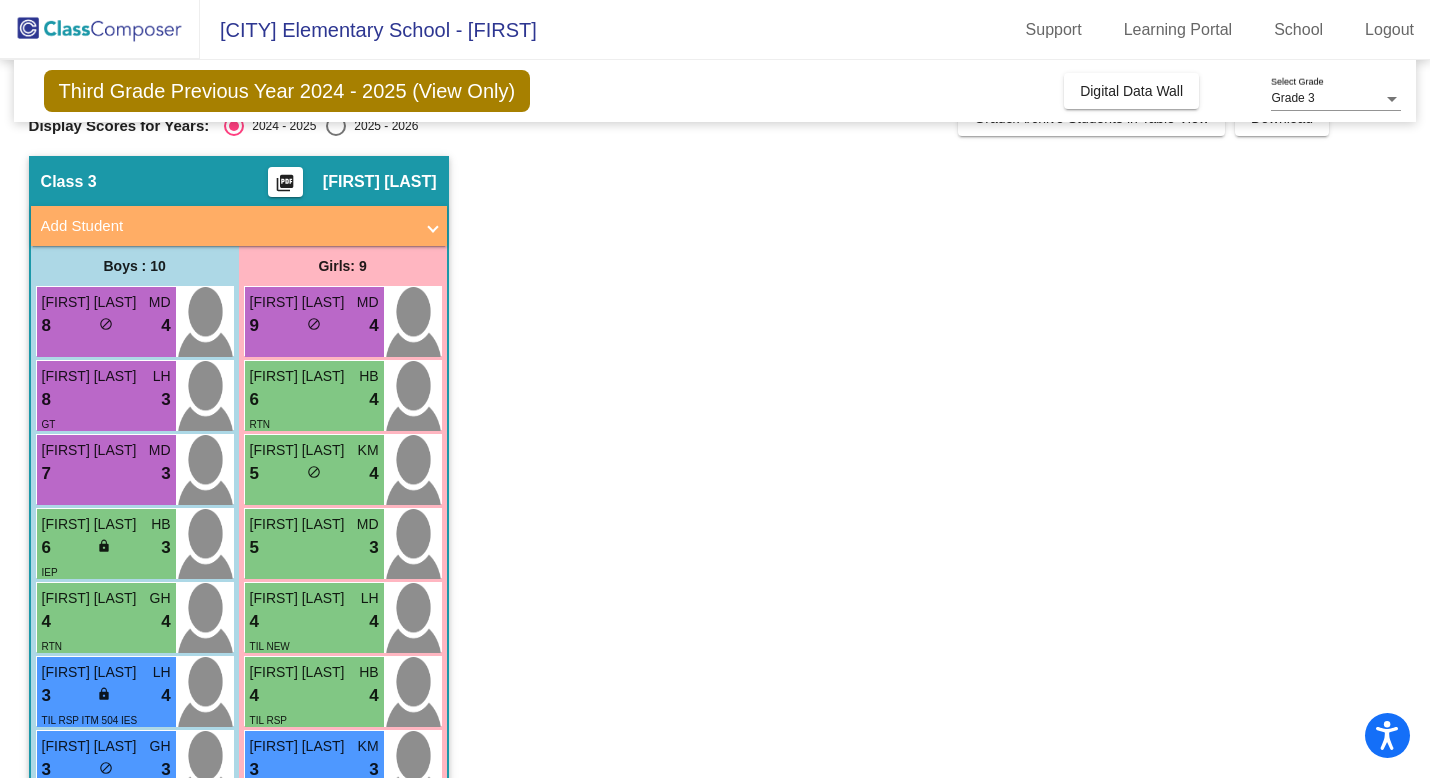 scroll, scrollTop: 0, scrollLeft: 0, axis: both 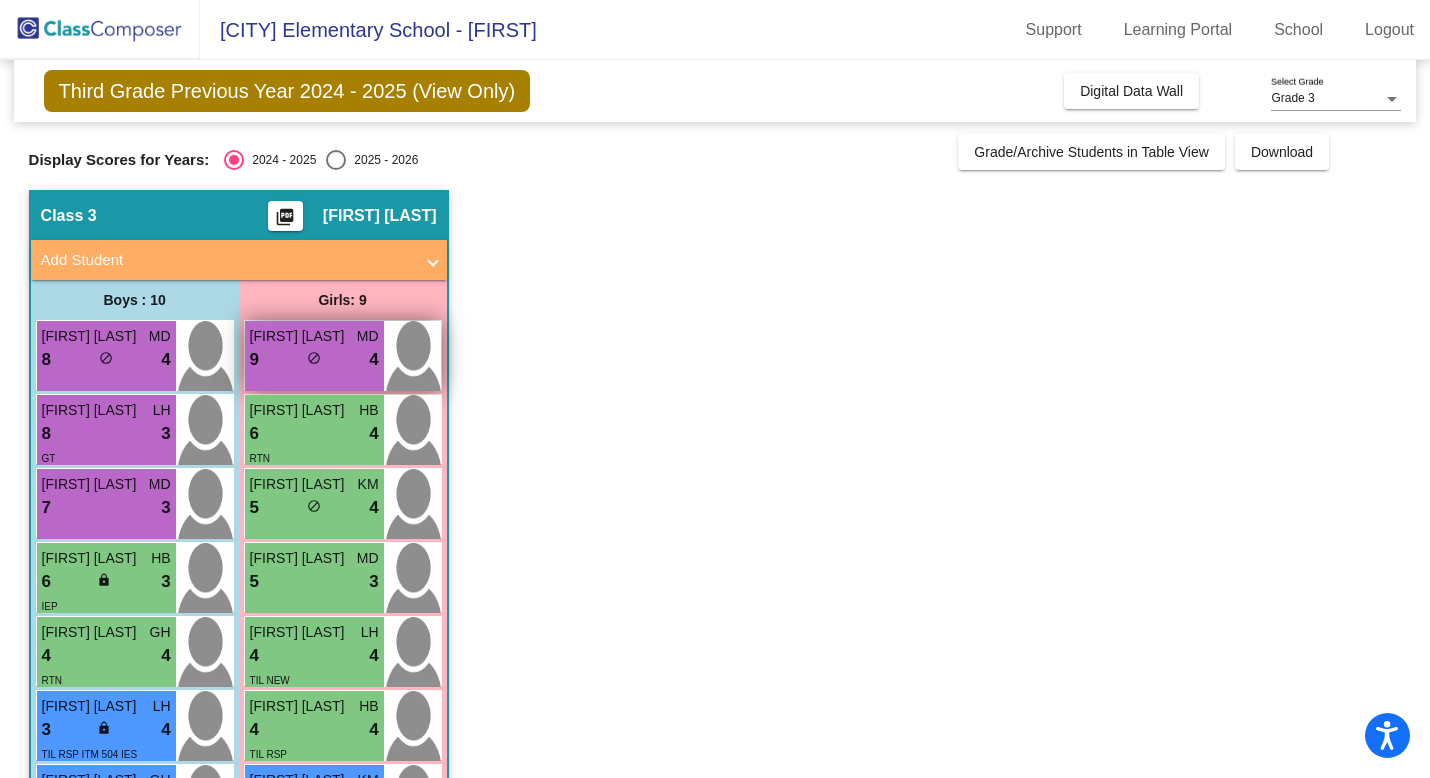 click on "Willa Pickering" at bounding box center [300, 336] 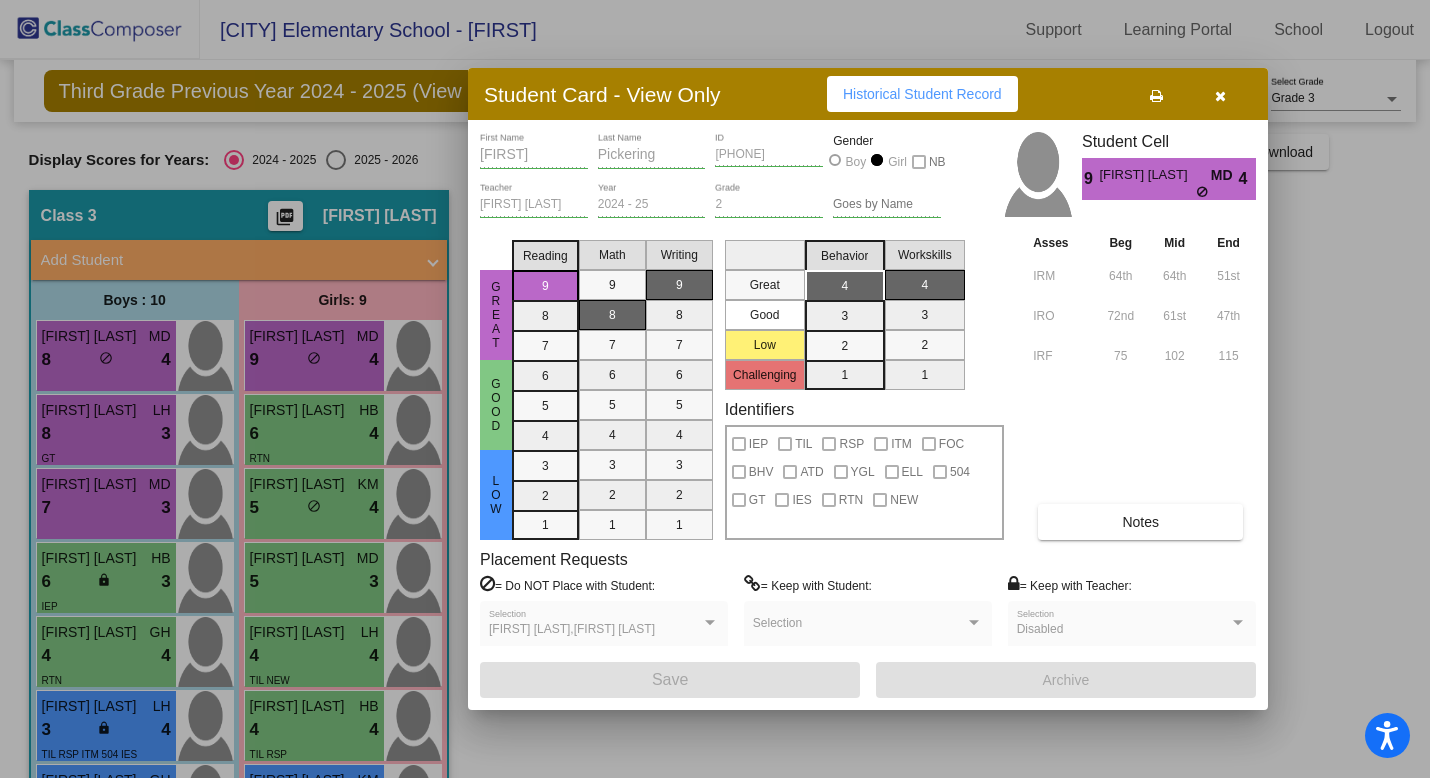 click on "Notes" at bounding box center (1140, 522) 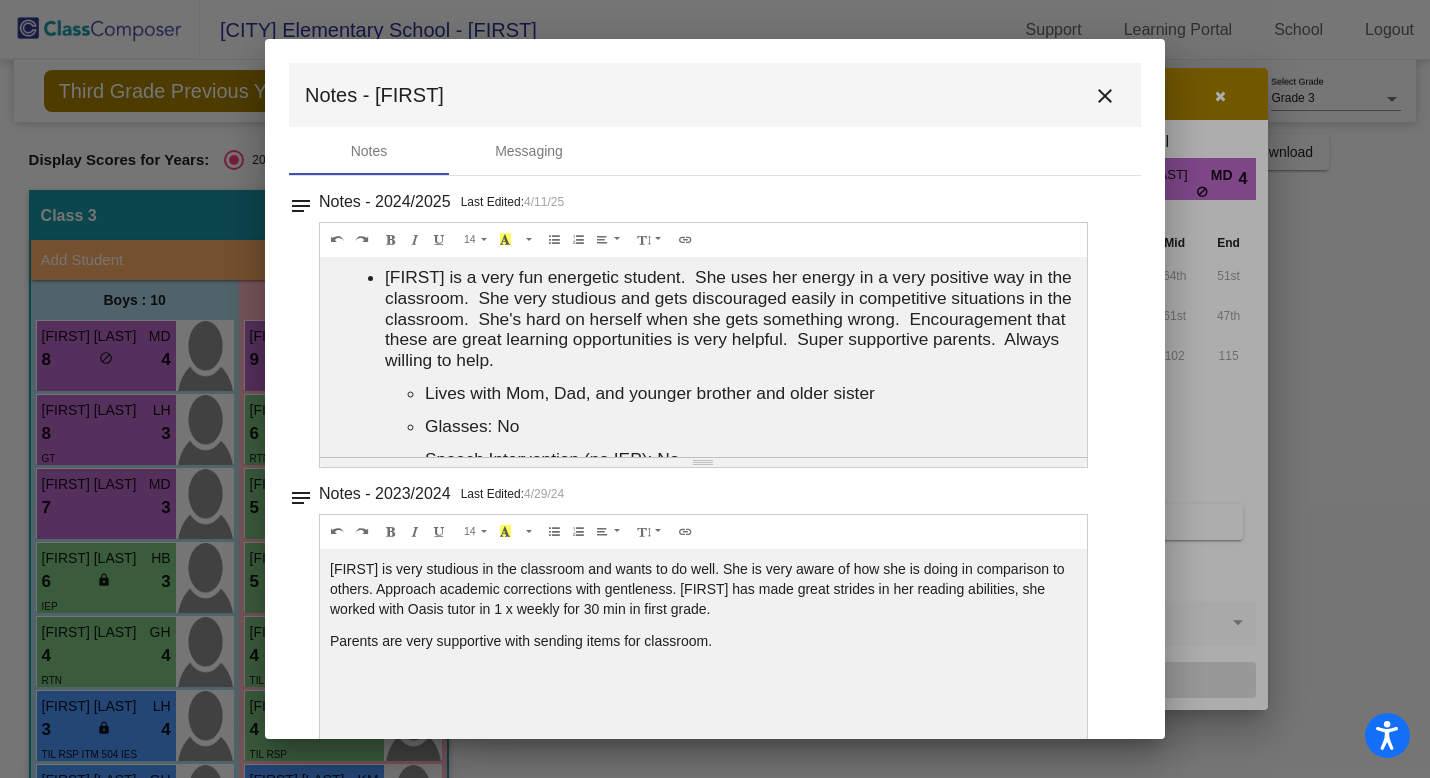 scroll, scrollTop: 0, scrollLeft: 0, axis: both 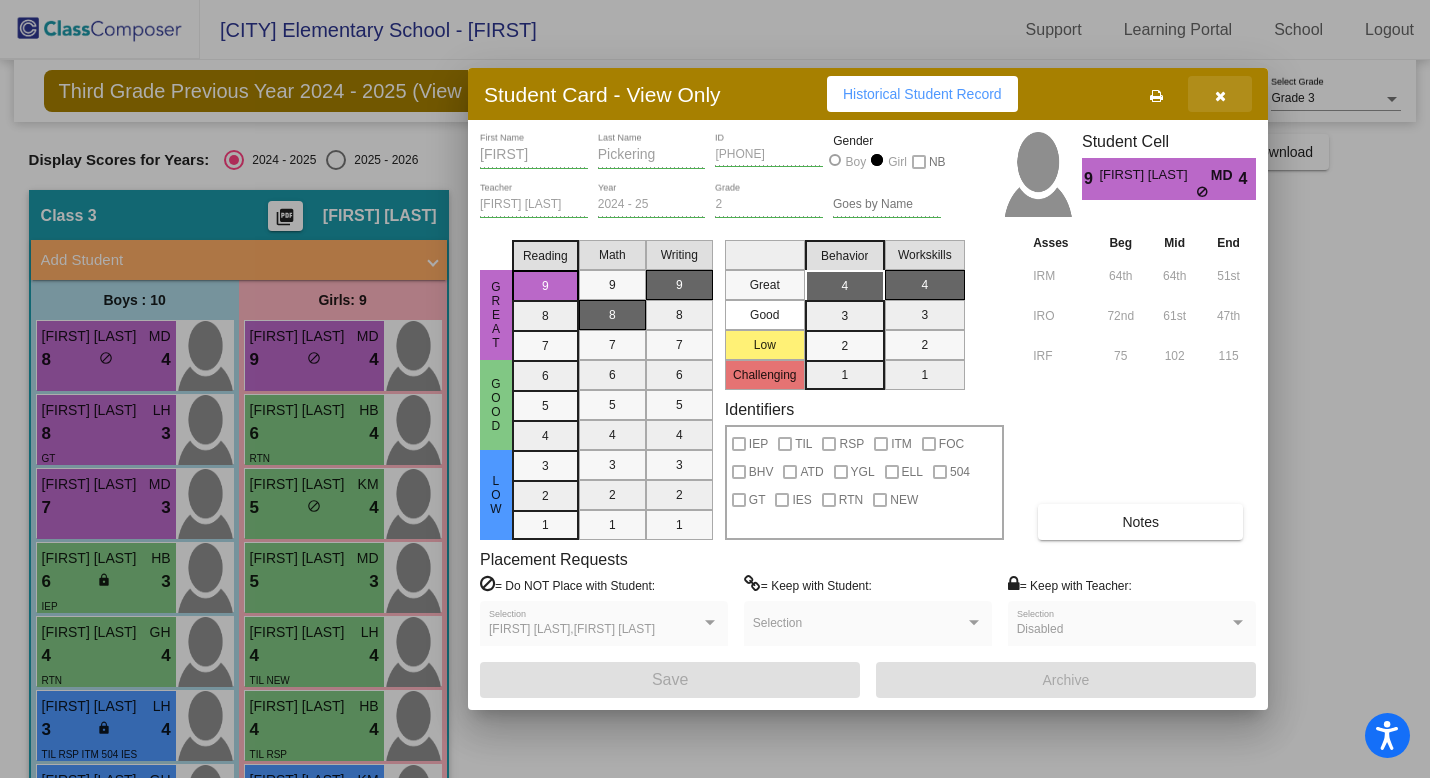 click at bounding box center [1220, 96] 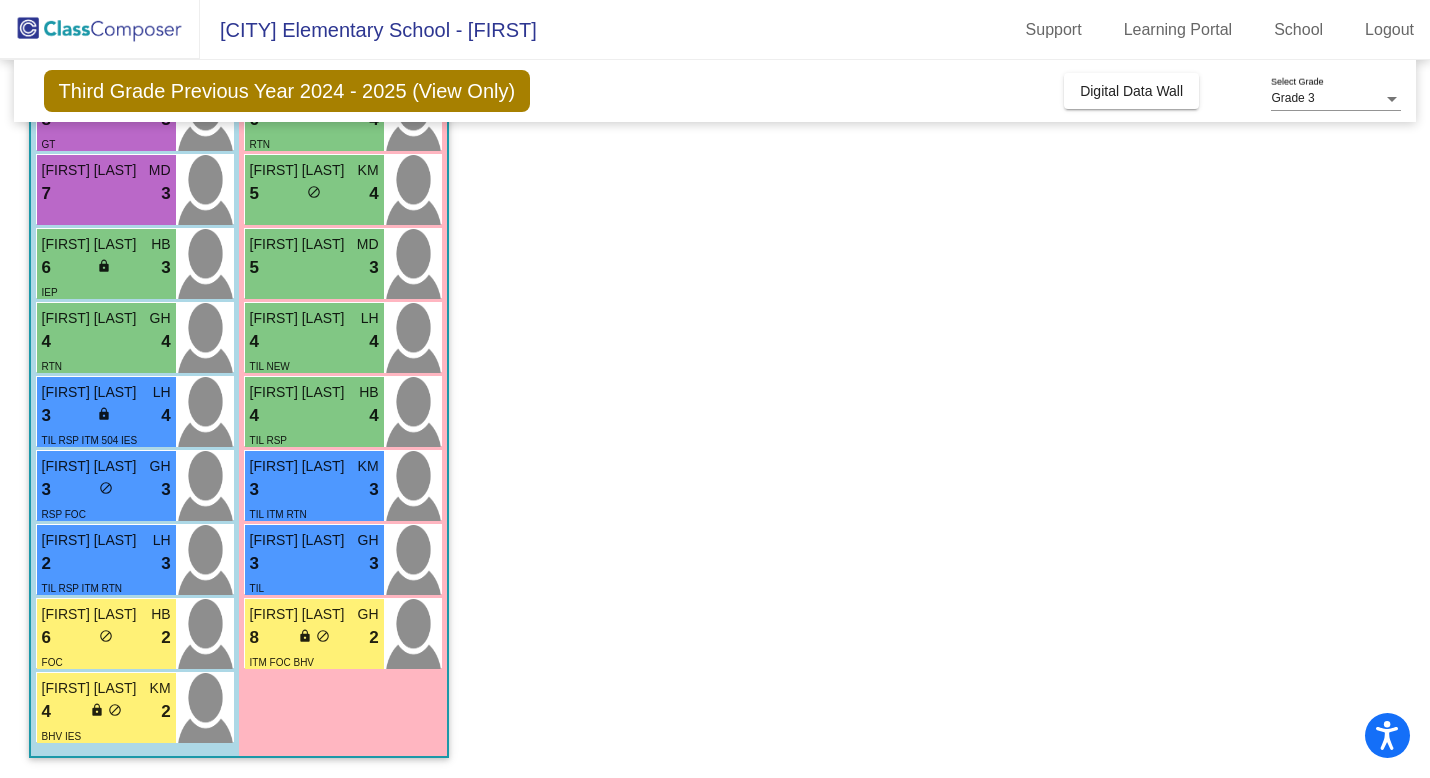 scroll, scrollTop: 0, scrollLeft: 0, axis: both 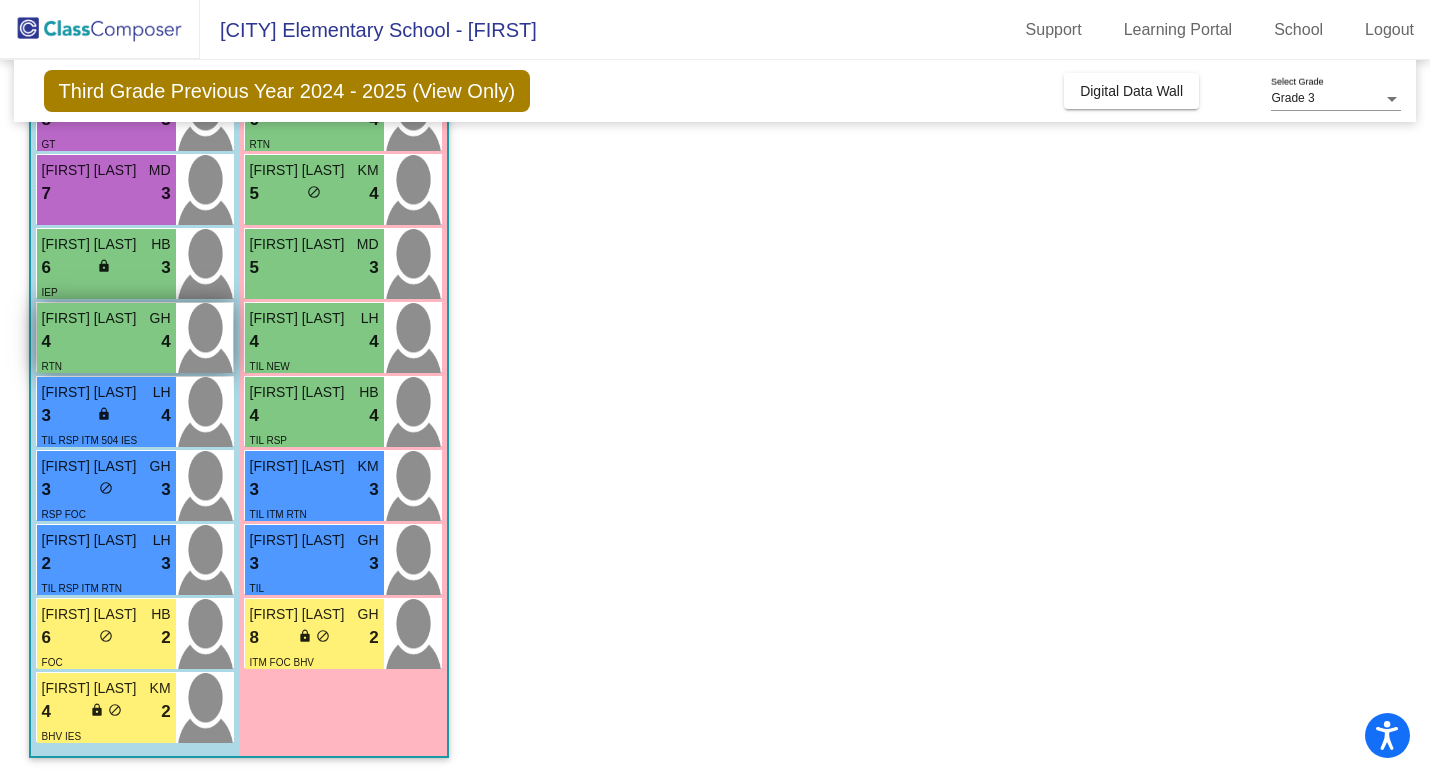 click on "4 lock do_not_disturb_alt 4" at bounding box center [106, 342] 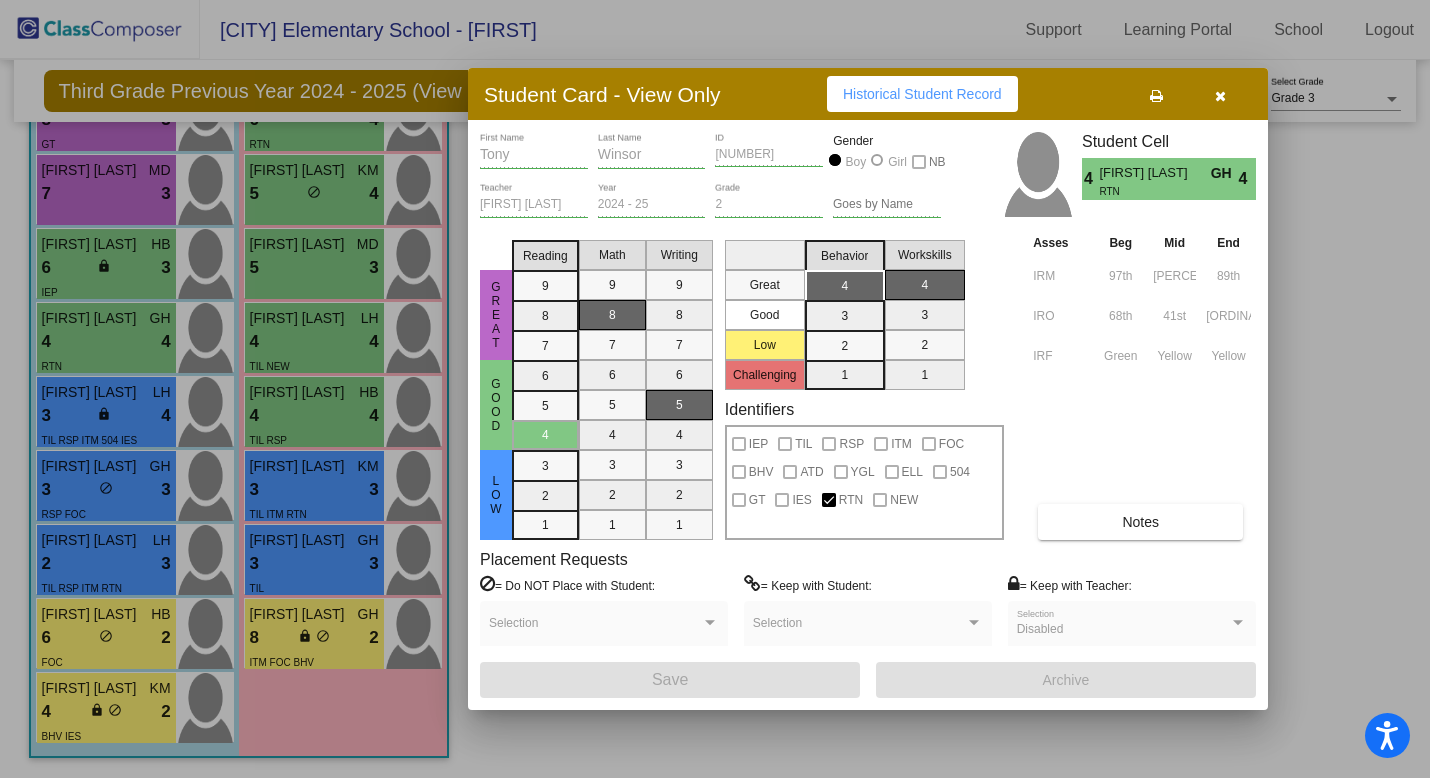 click on "Notes" at bounding box center [1140, 522] 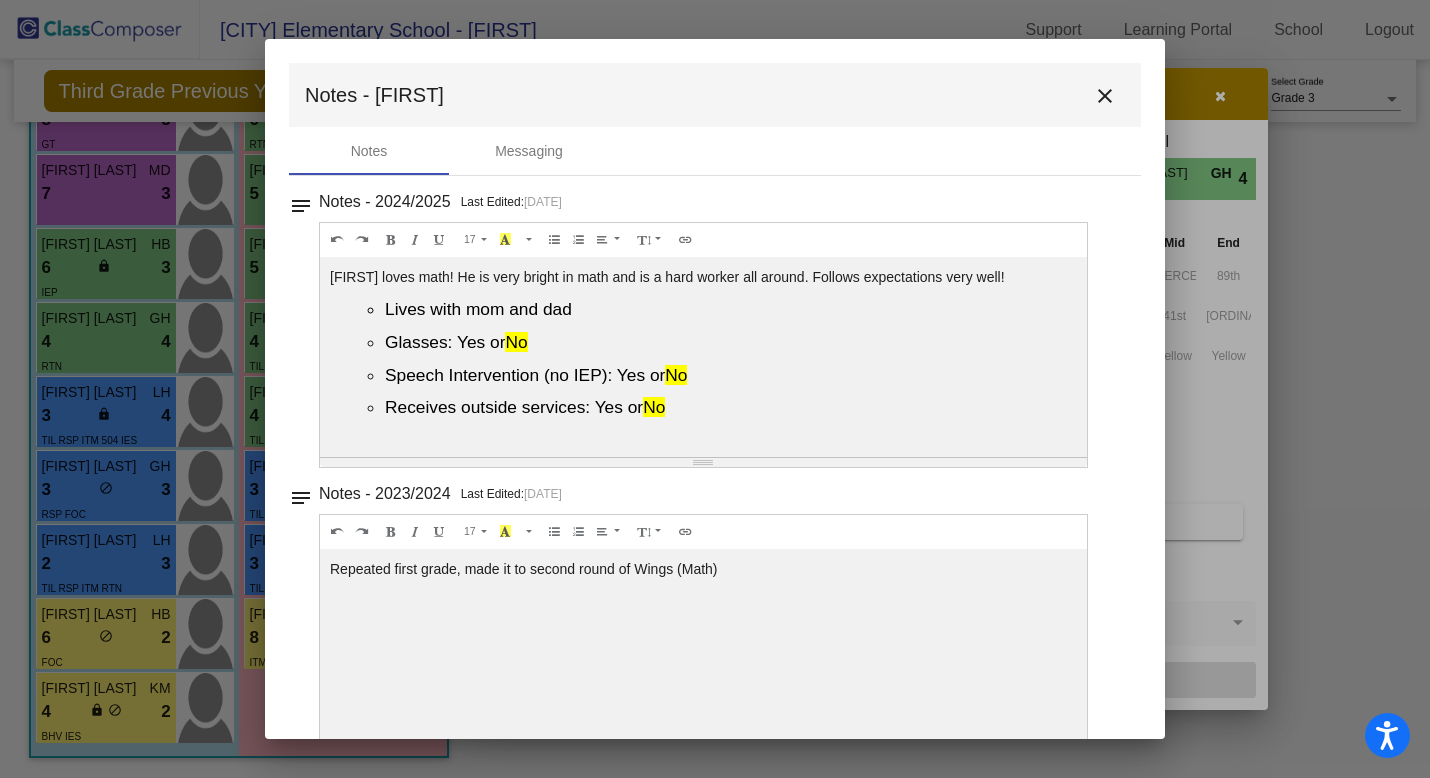 scroll, scrollTop: 0, scrollLeft: 0, axis: both 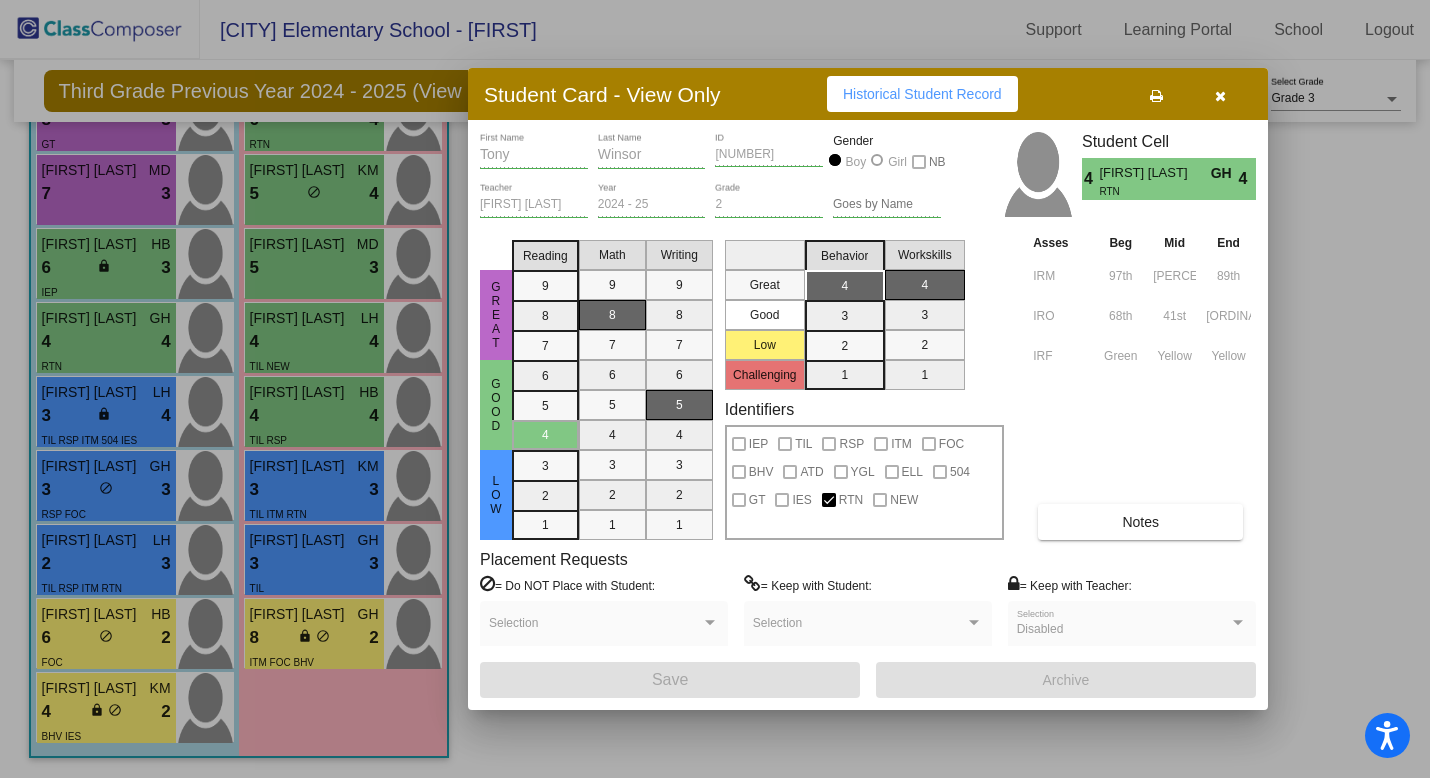 click at bounding box center (1220, 94) 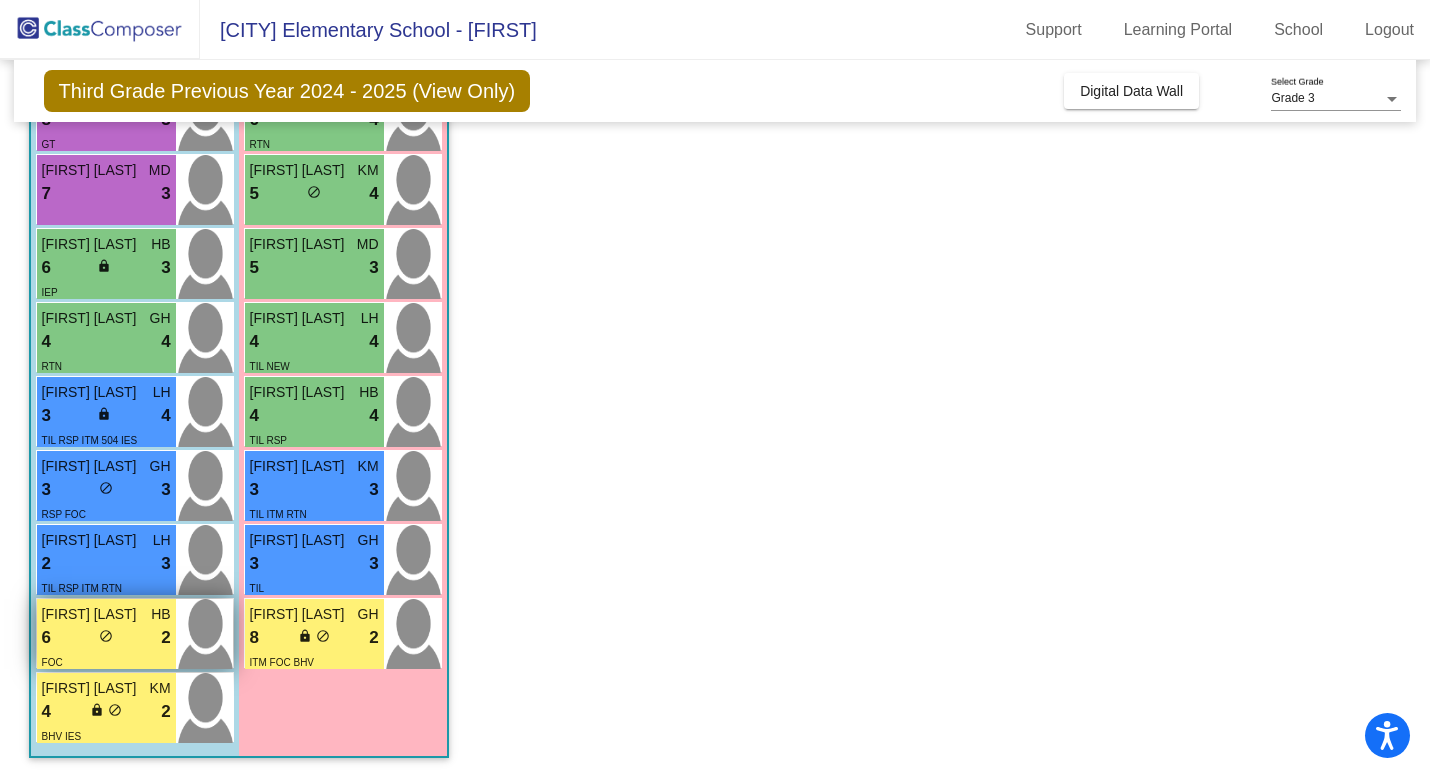 click on "6 lock do_not_disturb_alt 2" at bounding box center (106, 638) 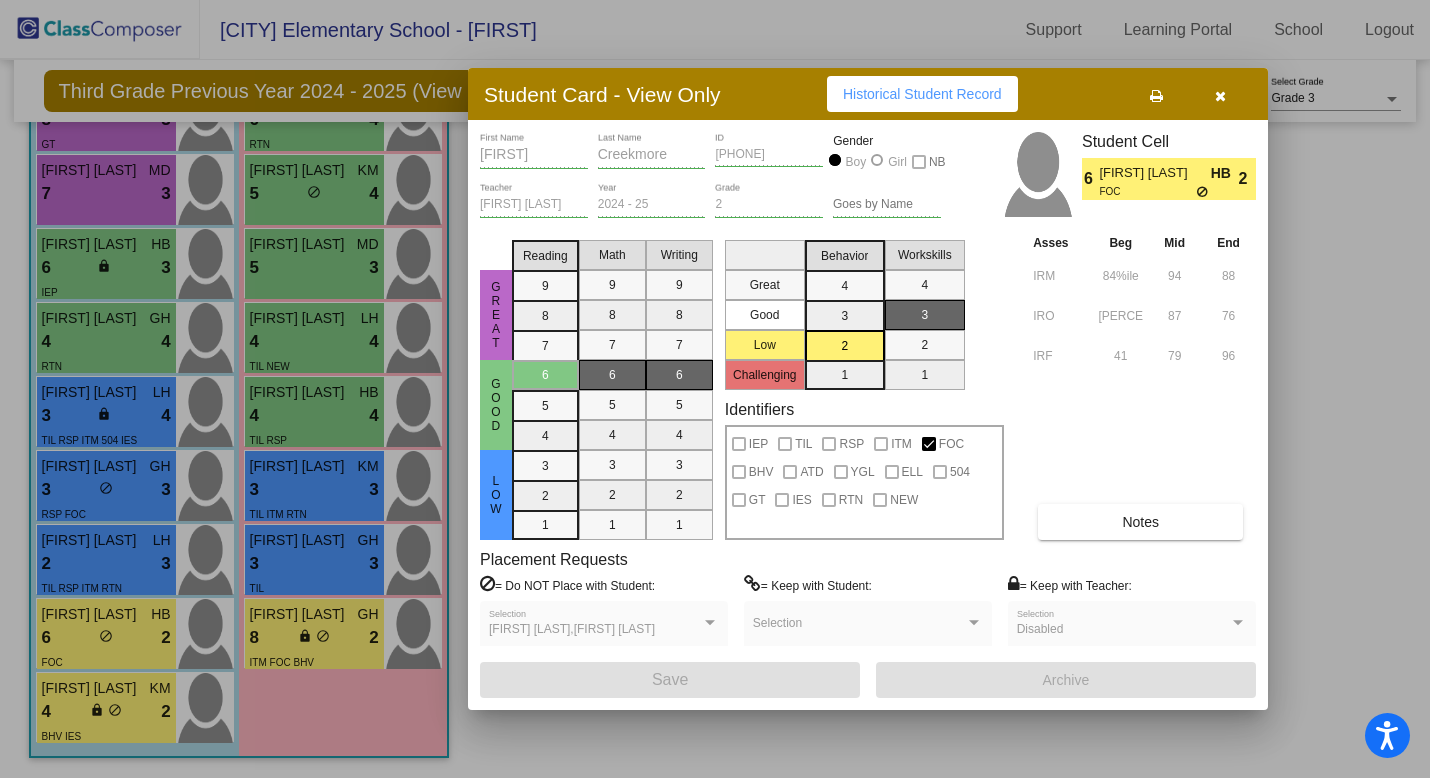 click on "Notes" at bounding box center (1140, 522) 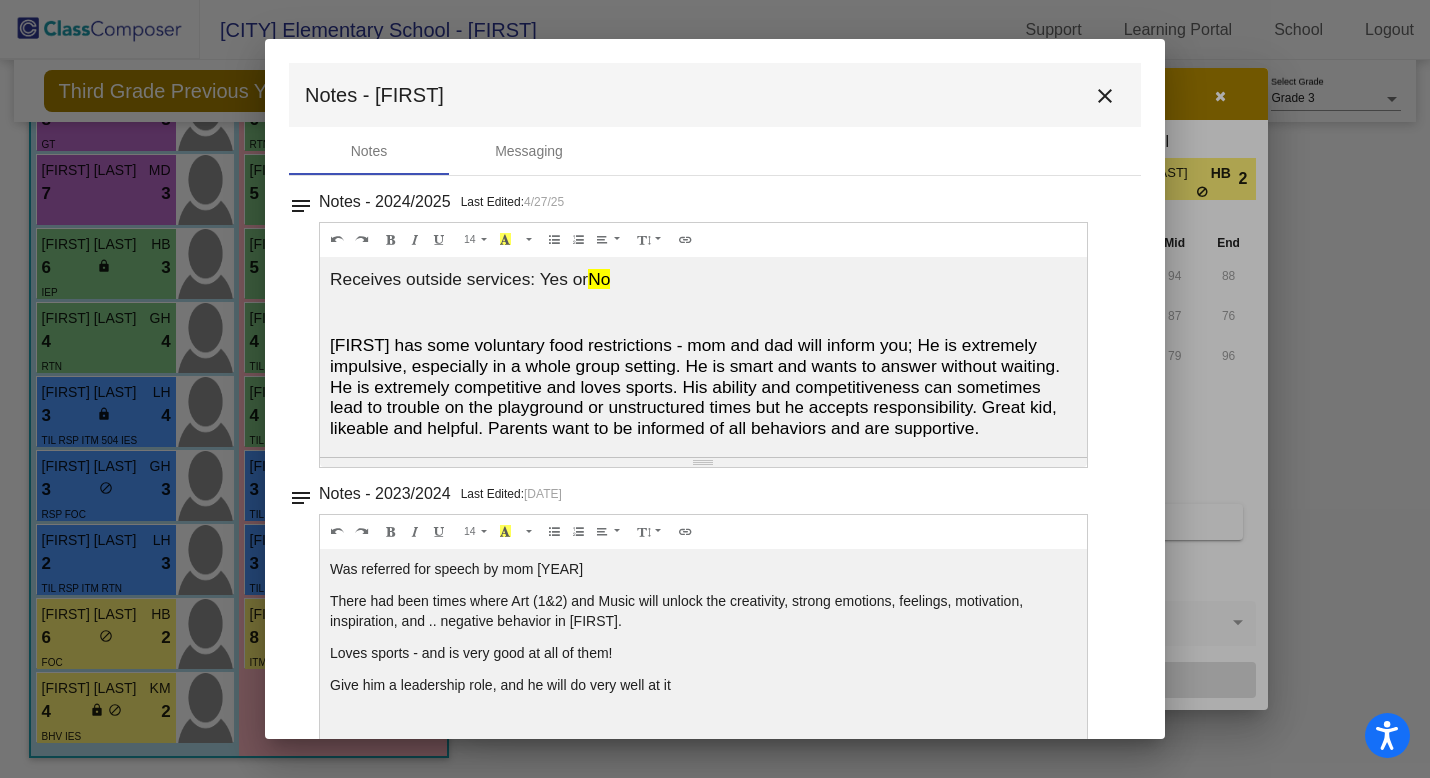 scroll, scrollTop: 133, scrollLeft: 0, axis: vertical 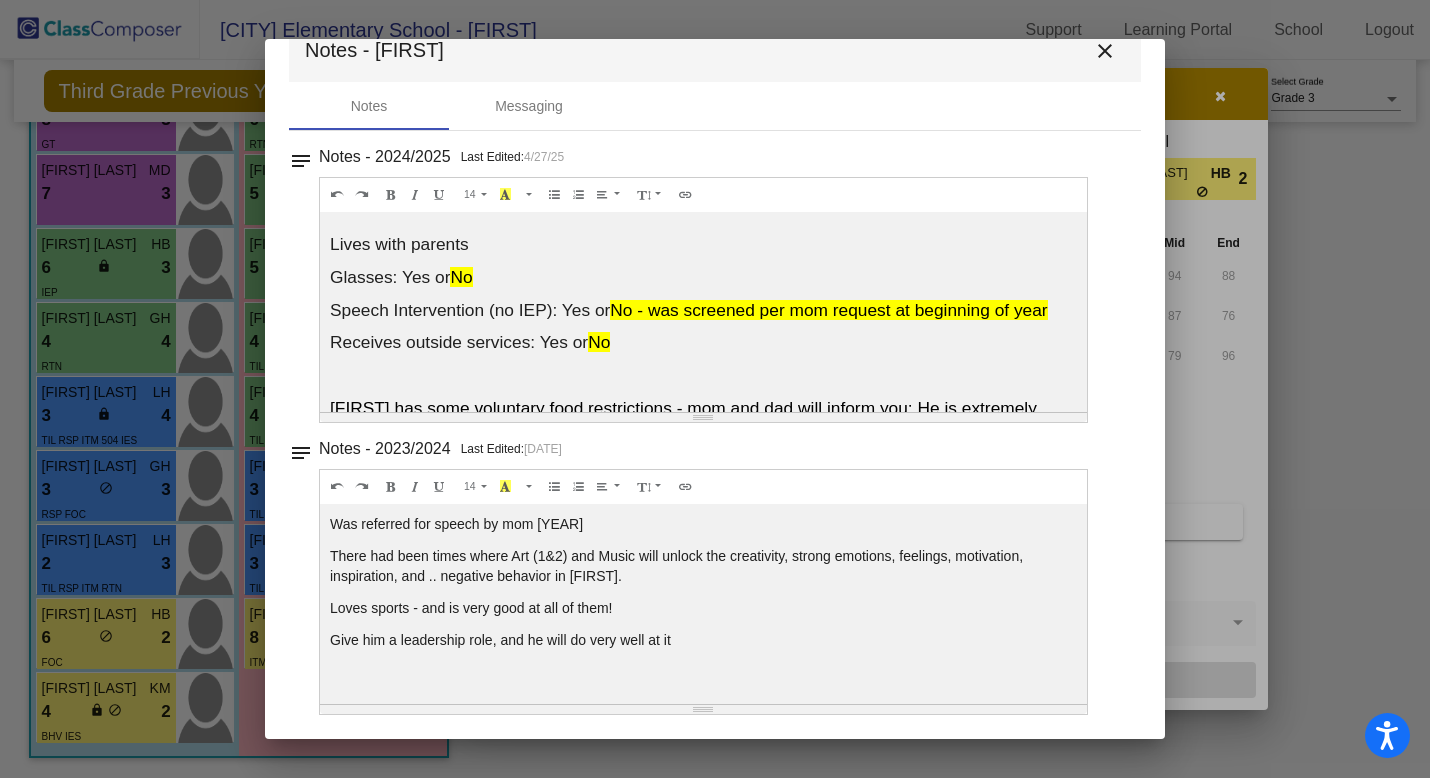 click on "close" at bounding box center [1105, 51] 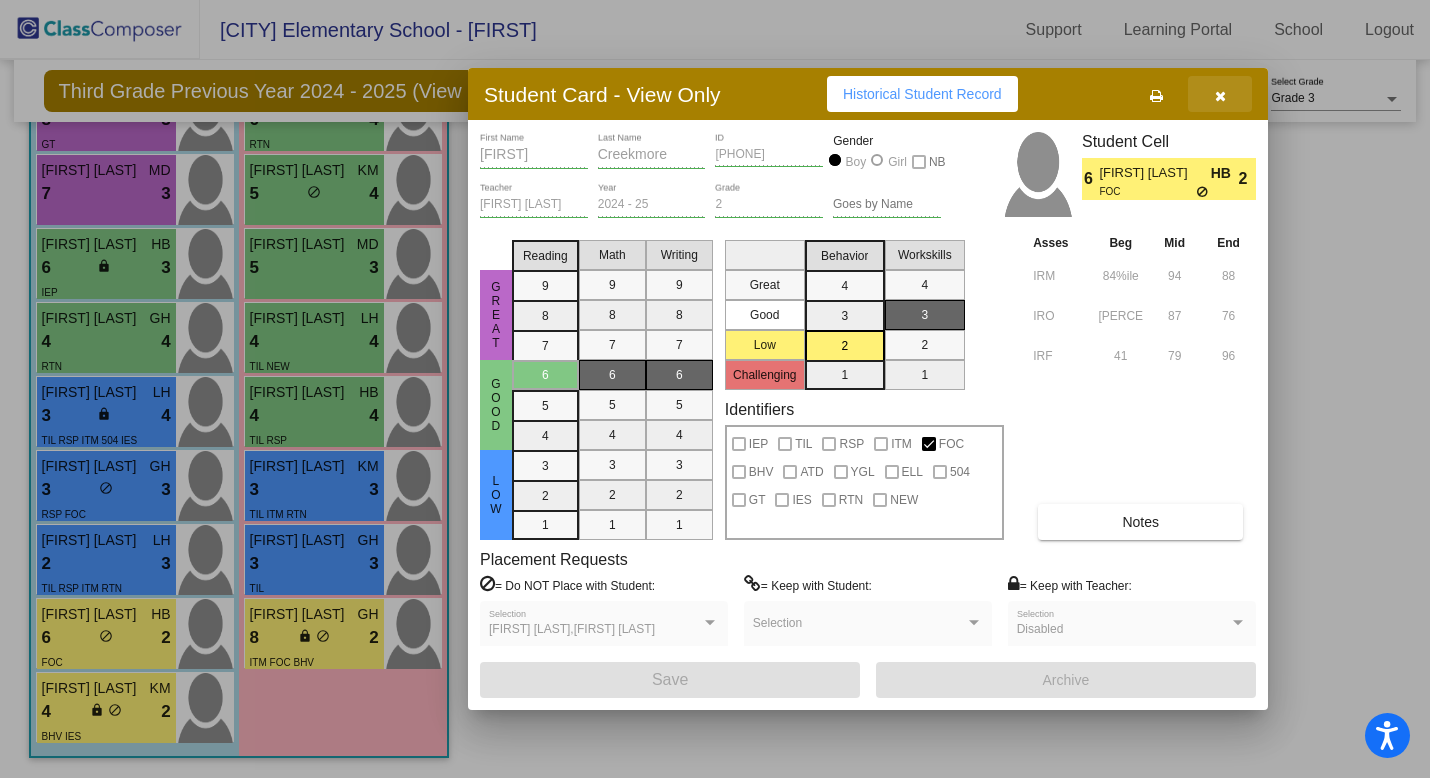 click at bounding box center (1220, 94) 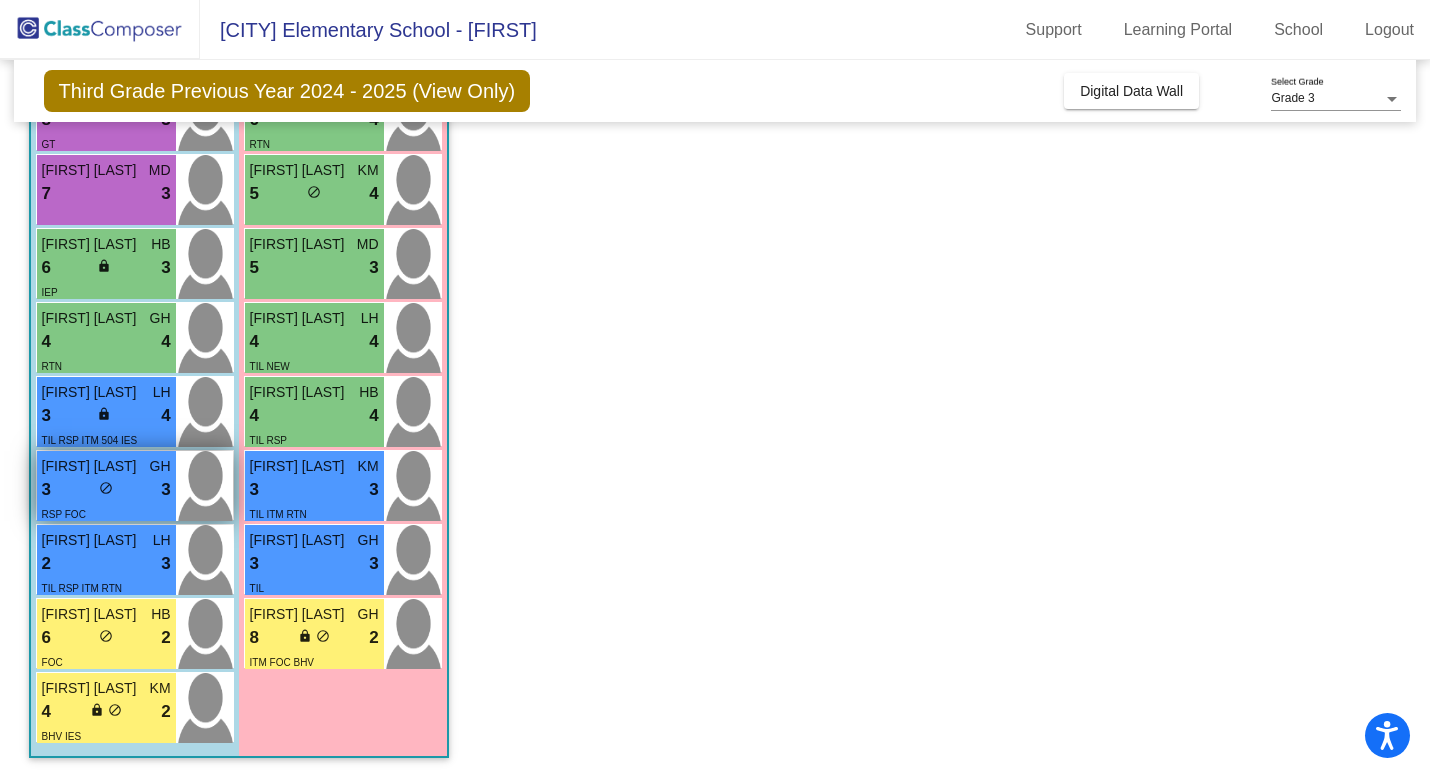 click on "RSP FOC" at bounding box center [64, 513] 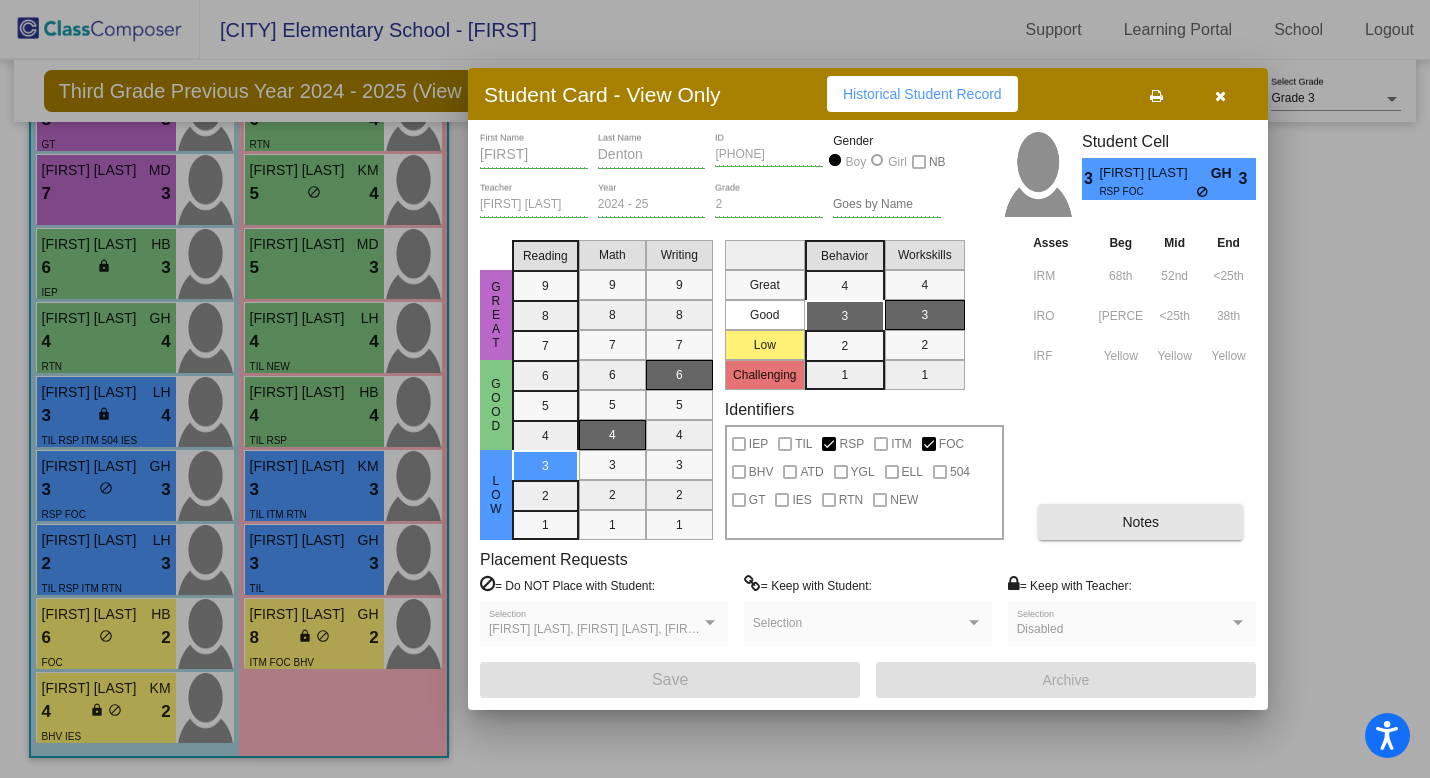 click on "Notes" at bounding box center (1140, 522) 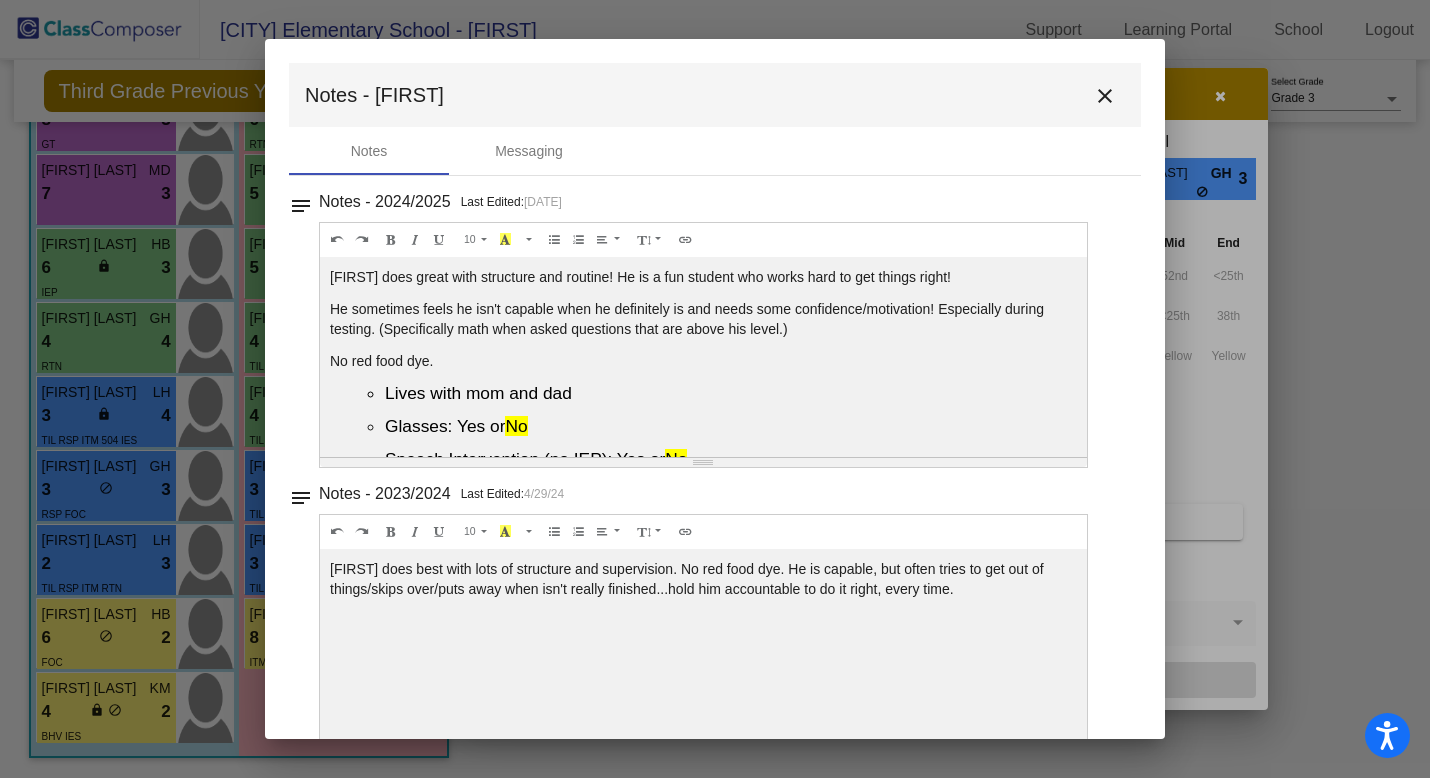 click on "Notes - 2024/2025 Last Edited:   4/13/25" at bounding box center (723, 202) 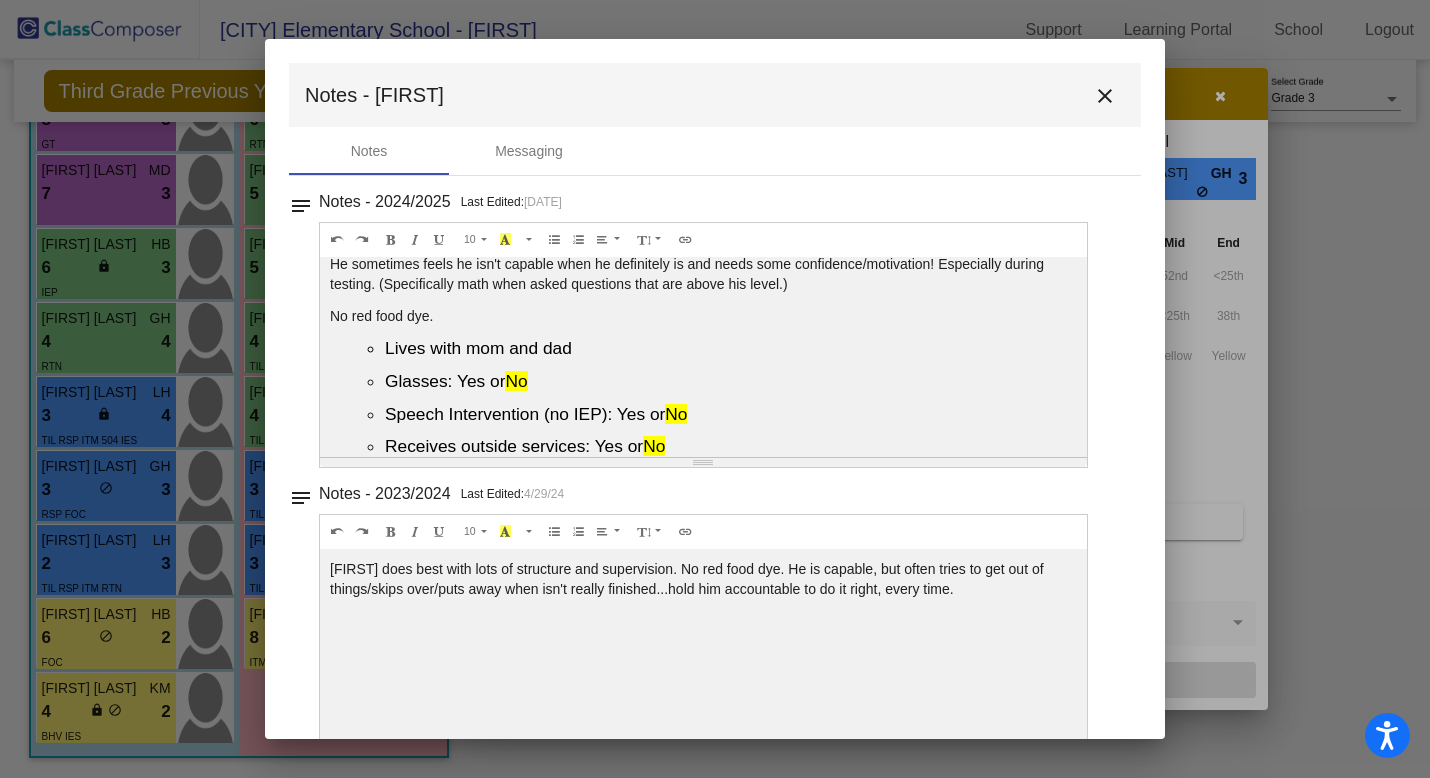 scroll, scrollTop: 67, scrollLeft: 0, axis: vertical 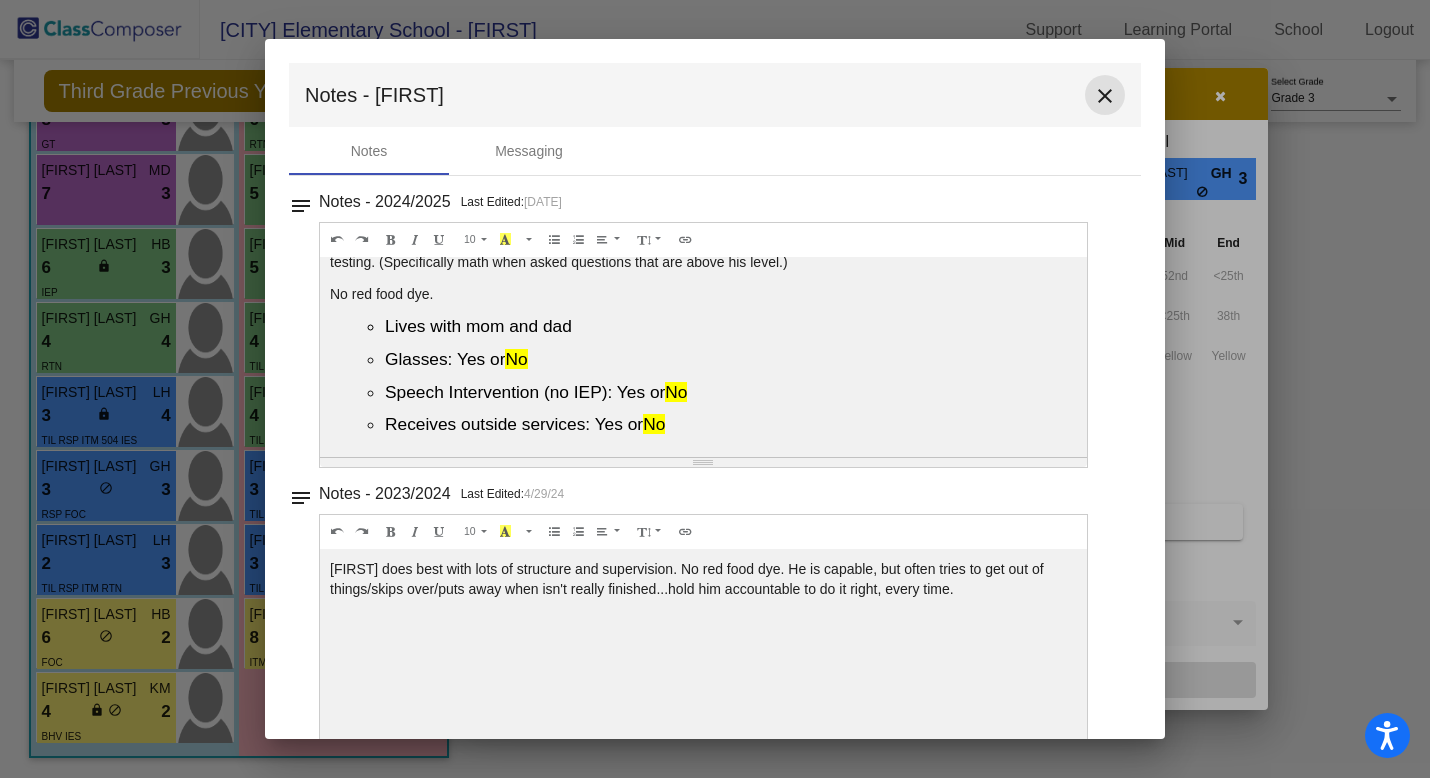 click on "close" at bounding box center (1105, 96) 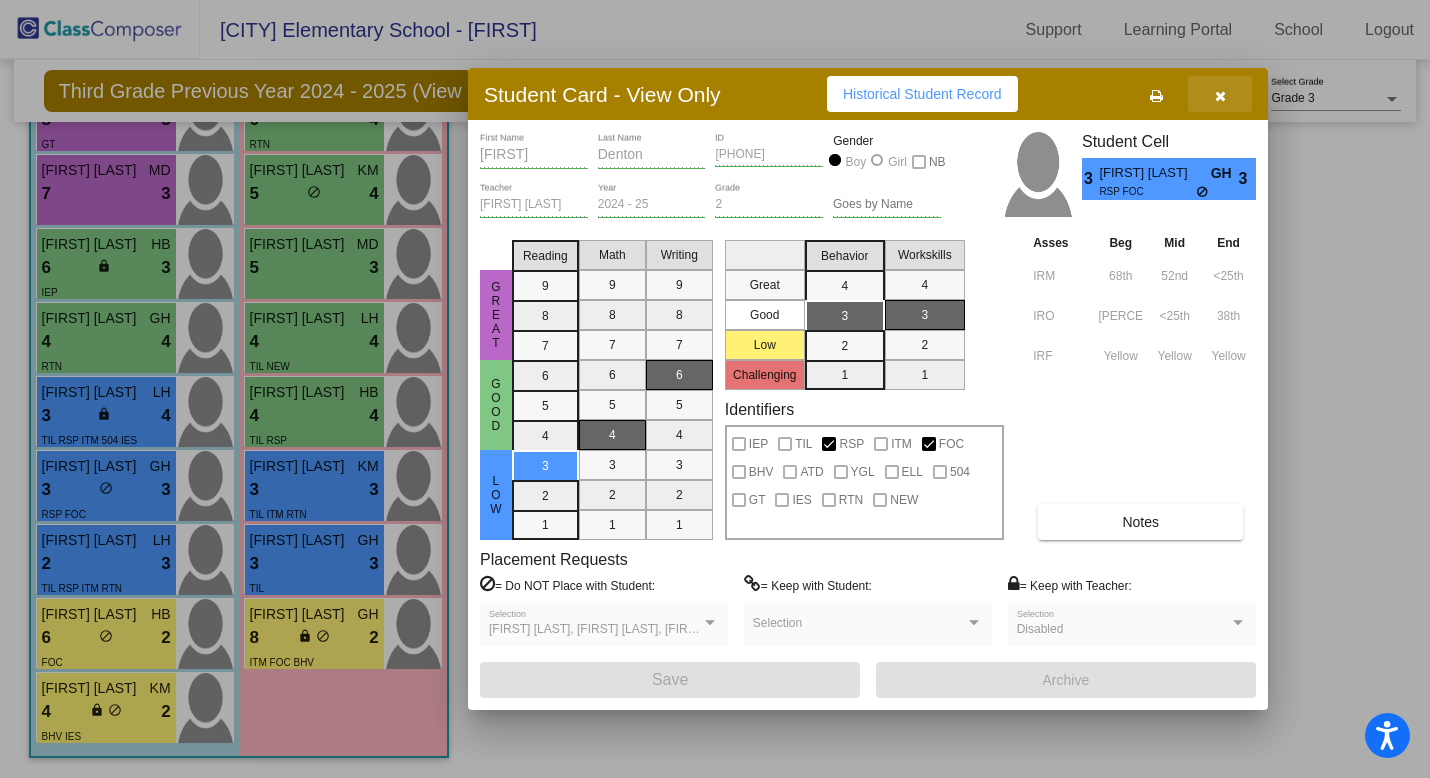 click at bounding box center (1220, 94) 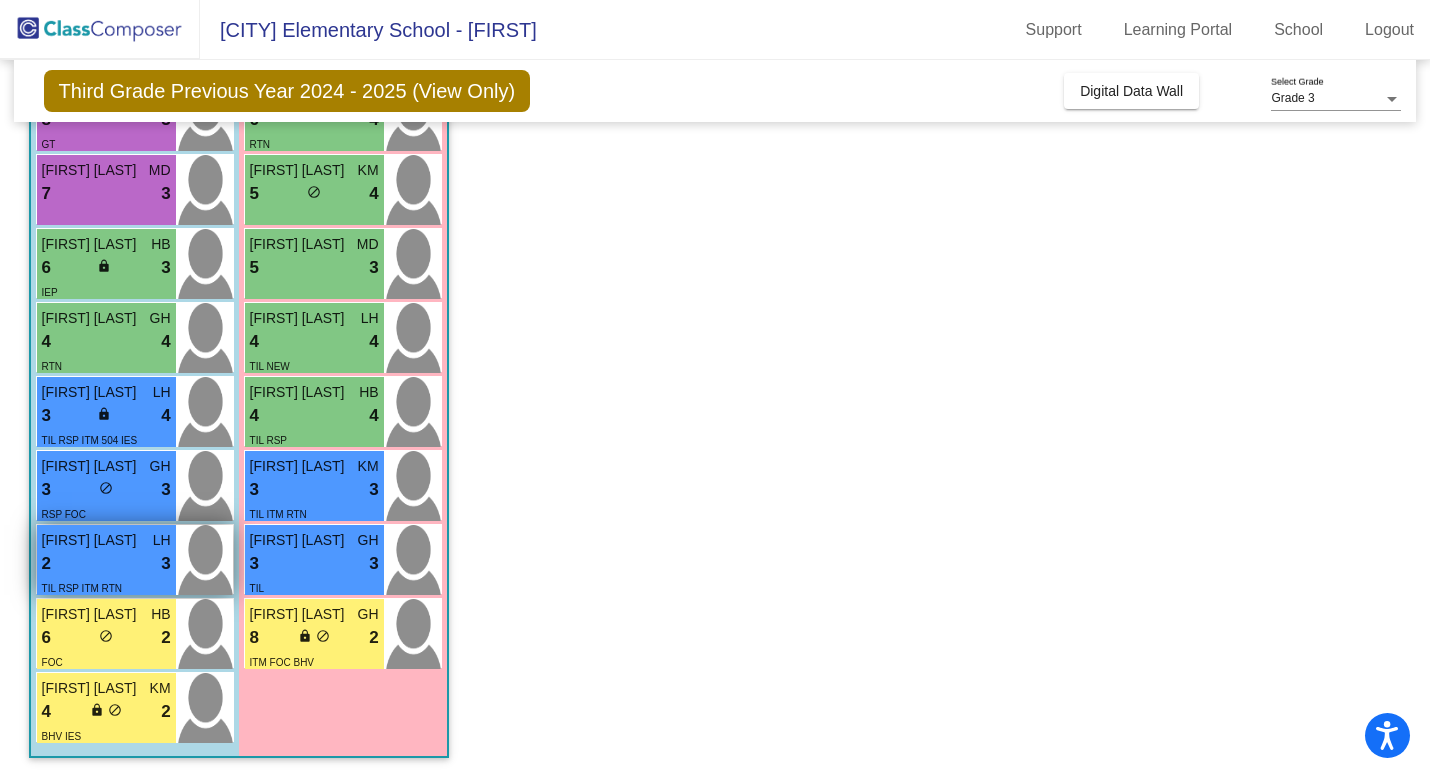 click on "2 lock do_not_disturb_alt 3" at bounding box center (106, 564) 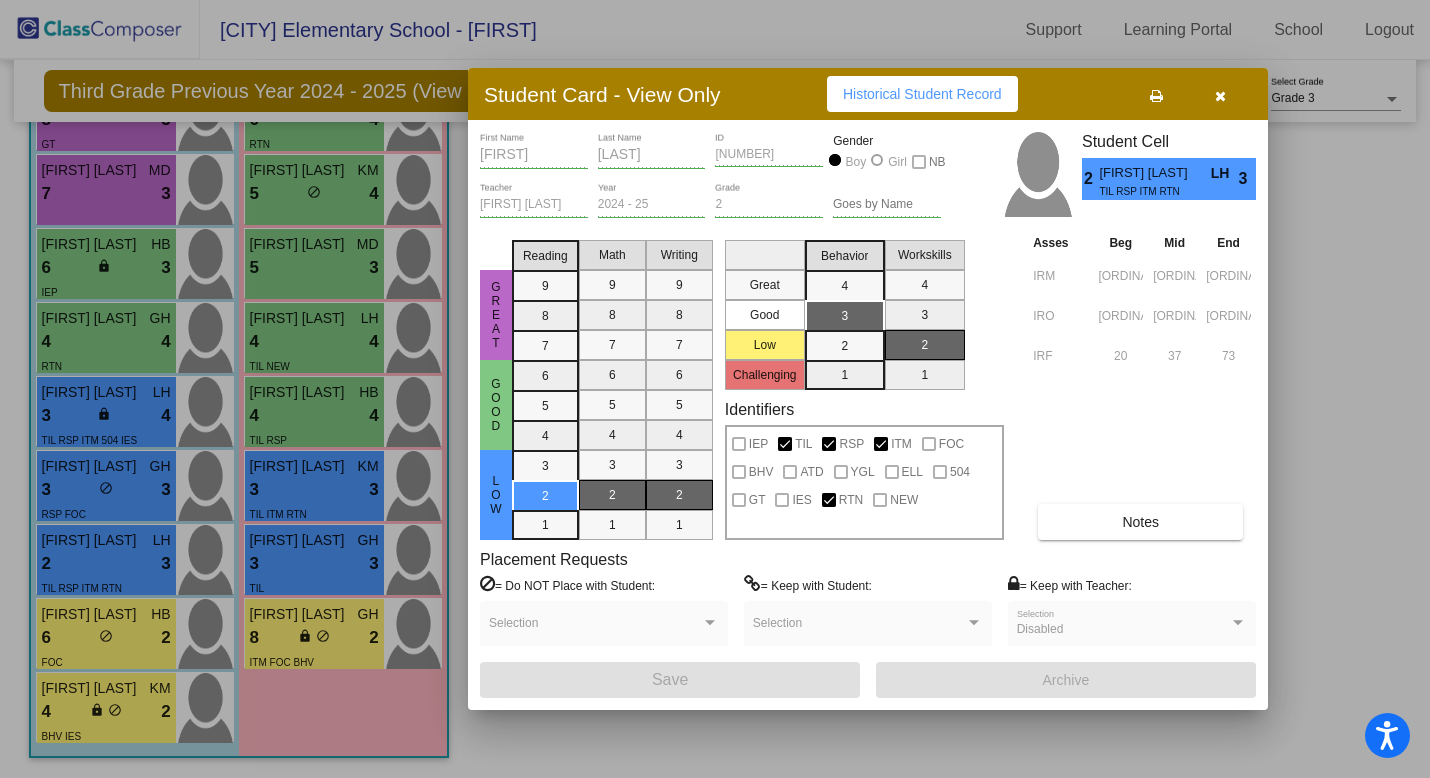 click on "Notes" at bounding box center (1140, 522) 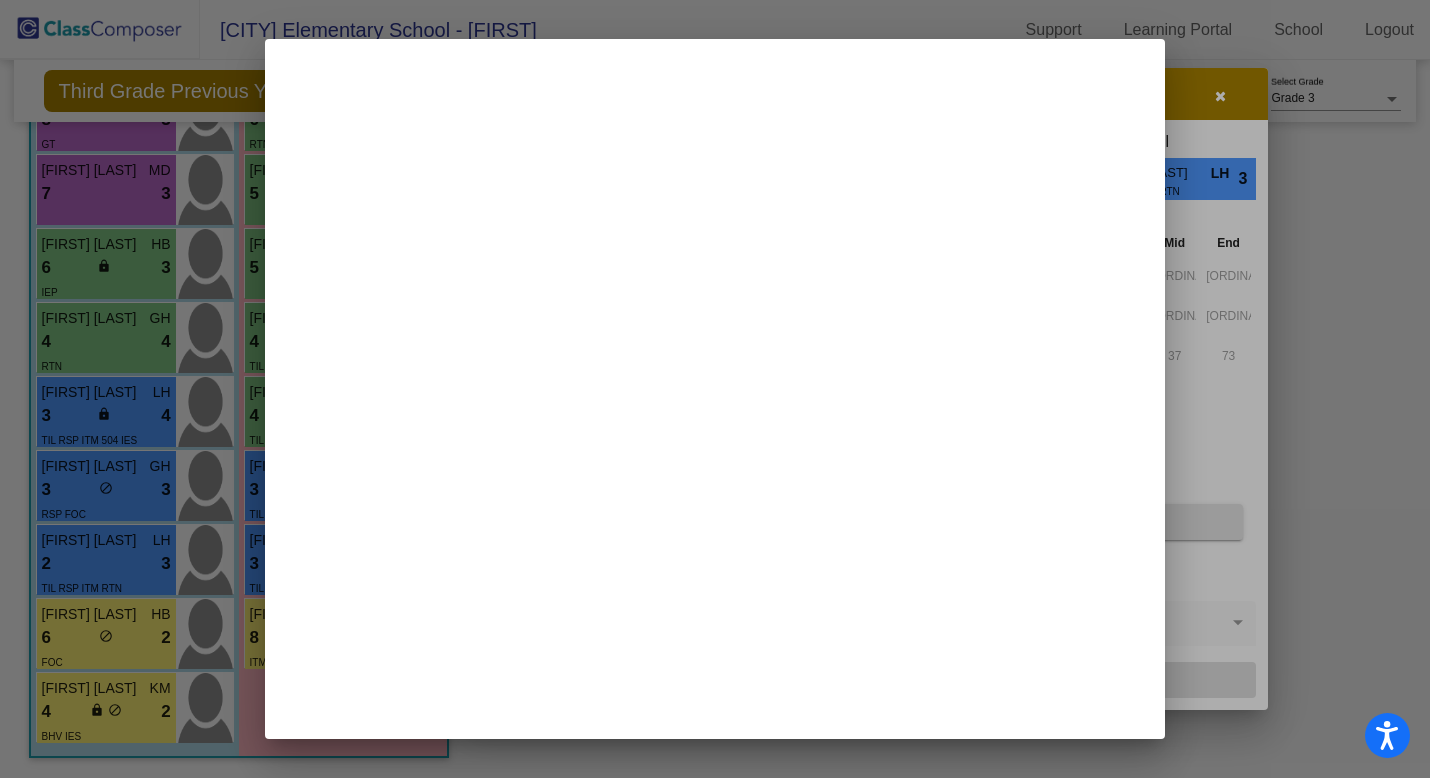 click at bounding box center (715, 389) 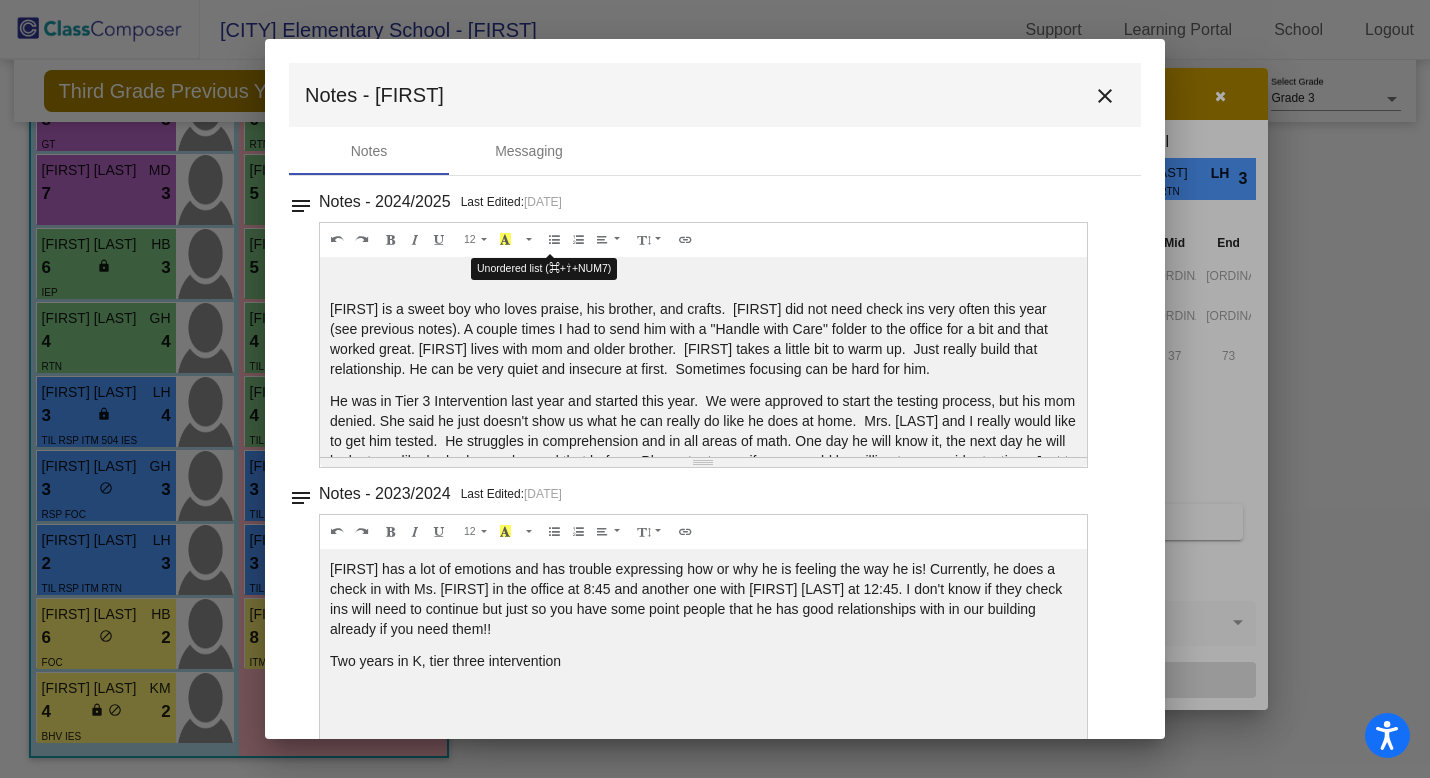 click on "12    8  9  10  11  12  14  18  24  36   Background Color Transparent Select #ffff00 Text Color Reset to default Select #000000      1.0  1.2  1.4  1.5  1.6  1.8  2.0  3.0" at bounding box center [703, 240] 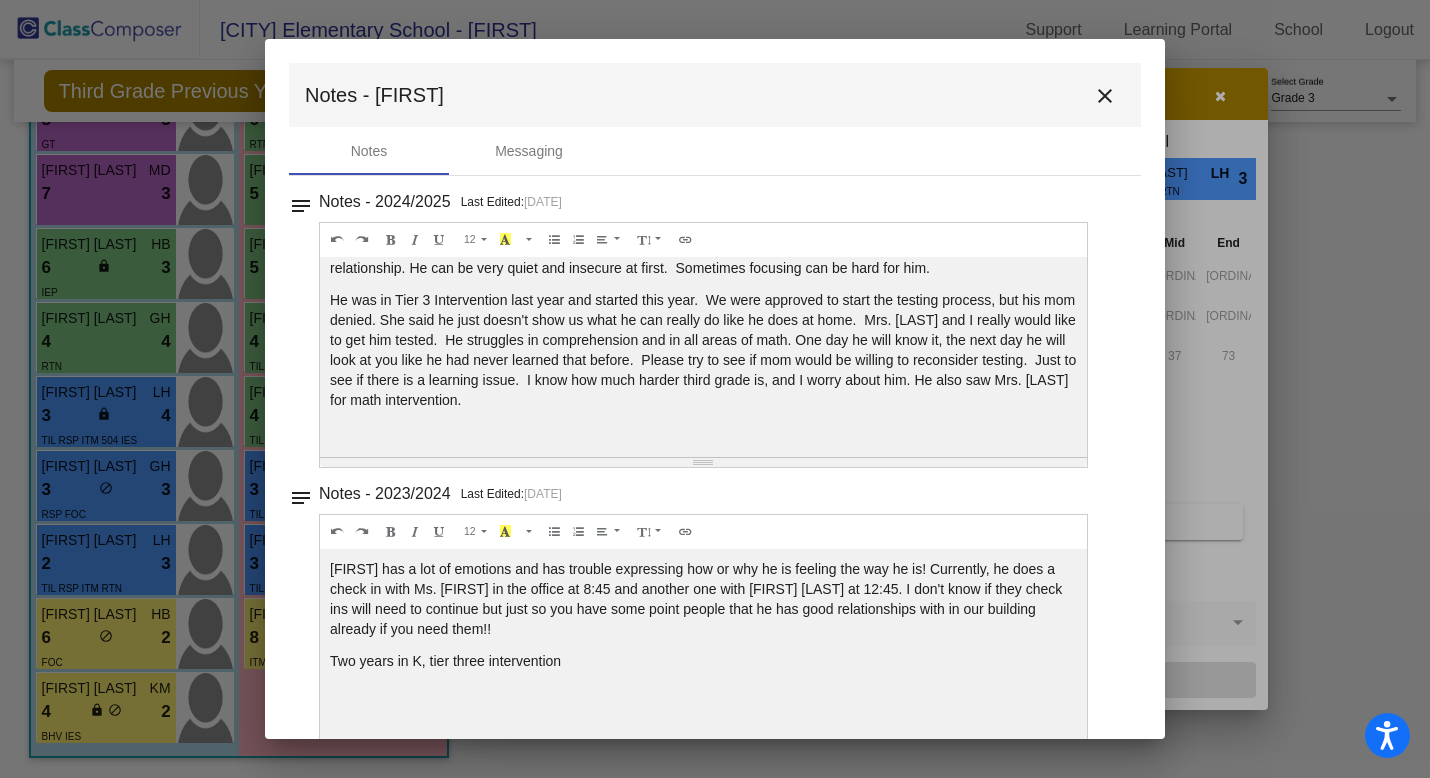 scroll, scrollTop: 108, scrollLeft: 0, axis: vertical 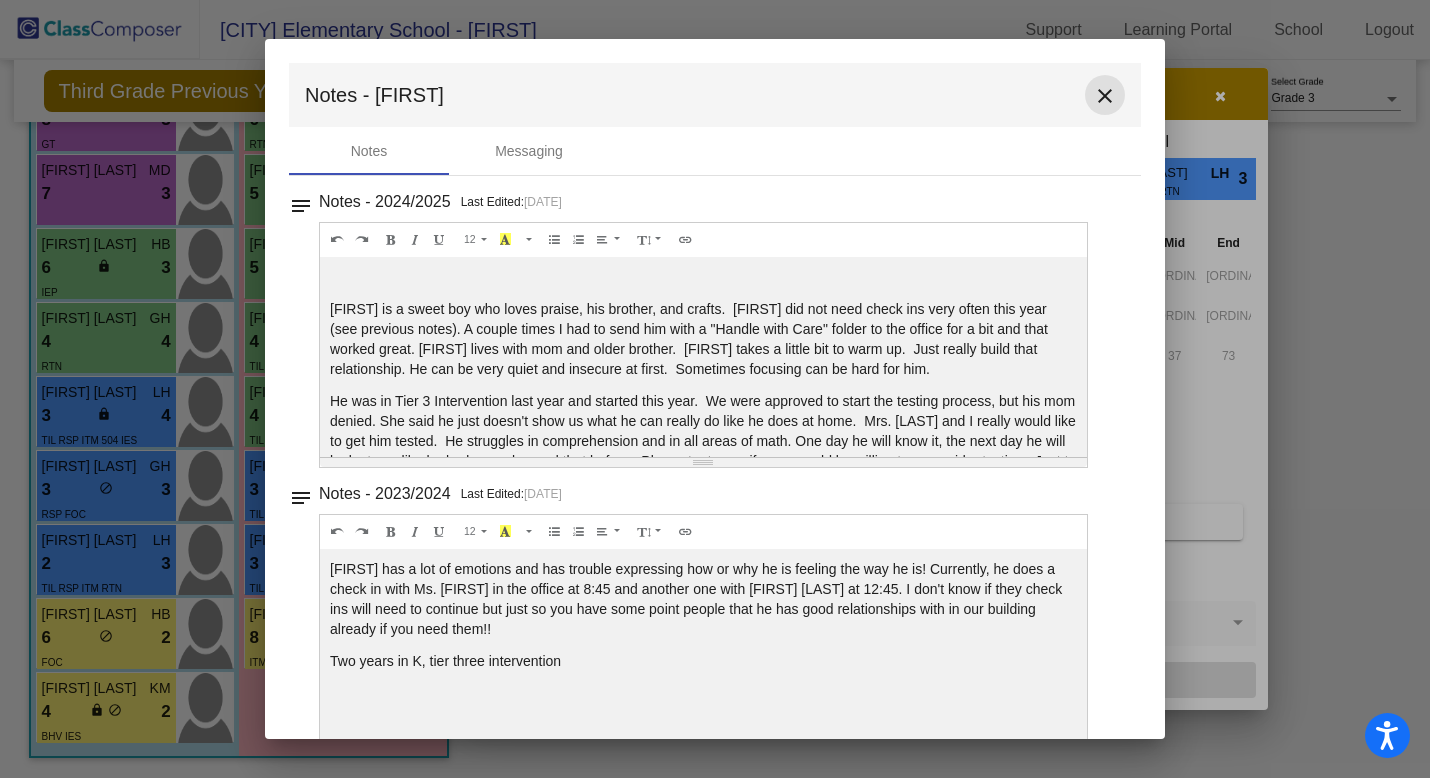 click on "close" at bounding box center (1105, 95) 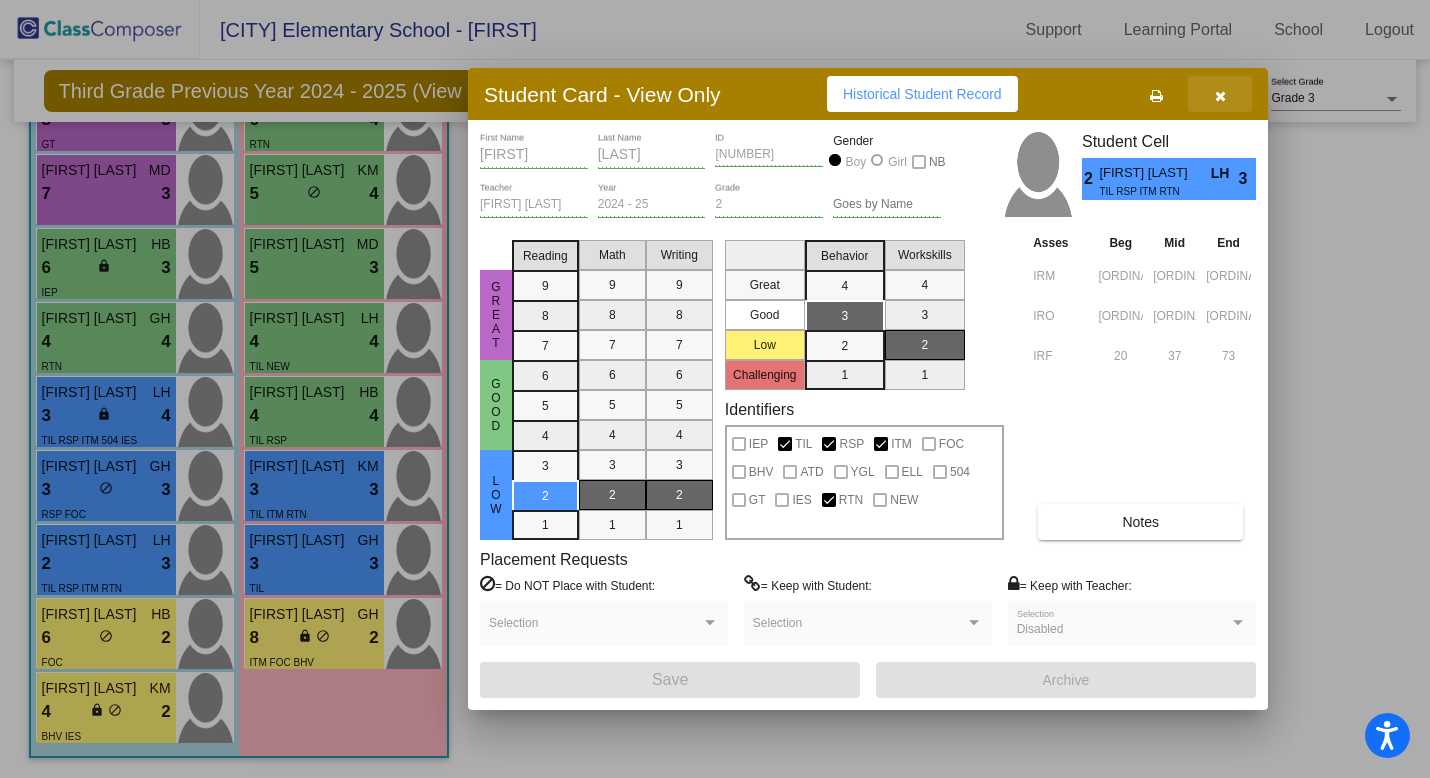 click at bounding box center (1220, 94) 